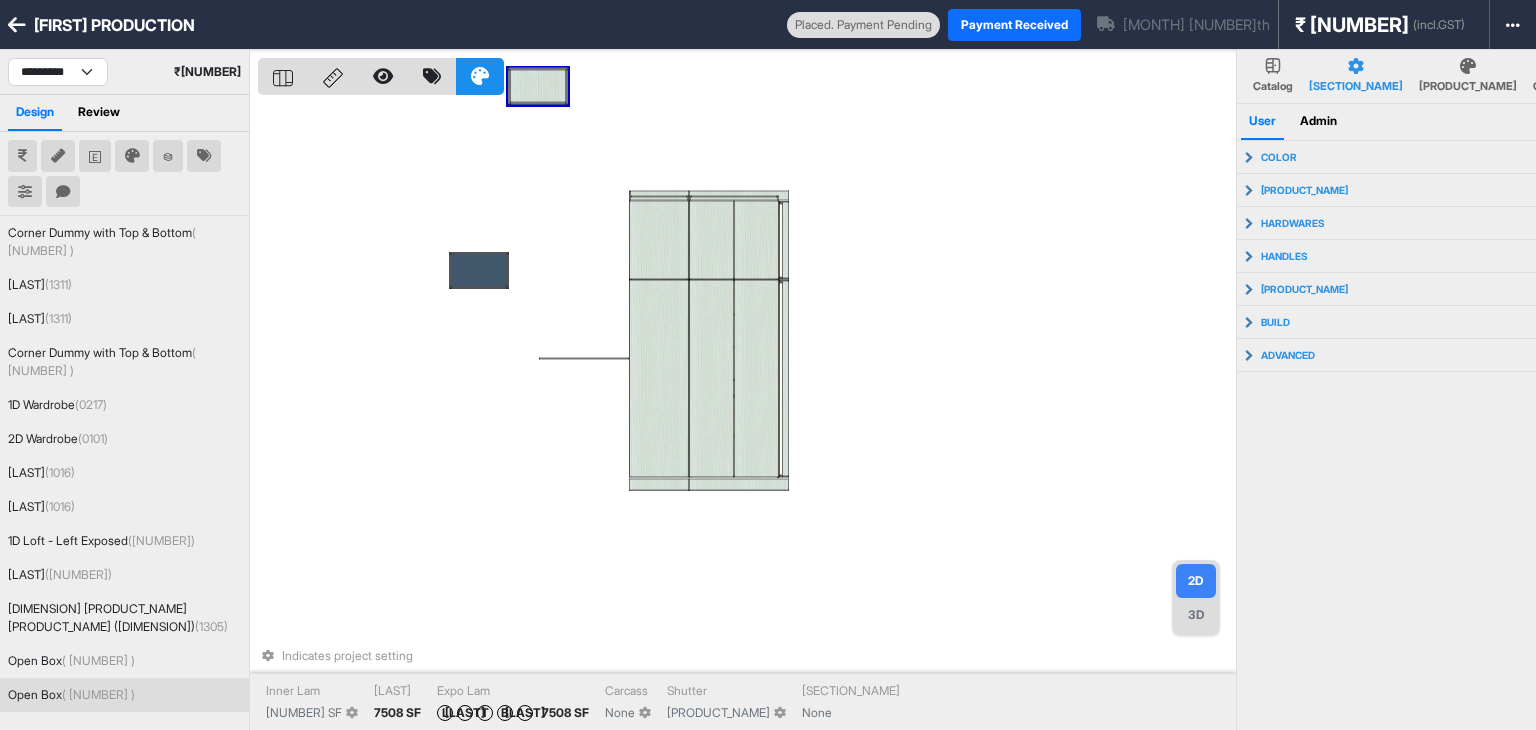 scroll, scrollTop: 0, scrollLeft: 0, axis: both 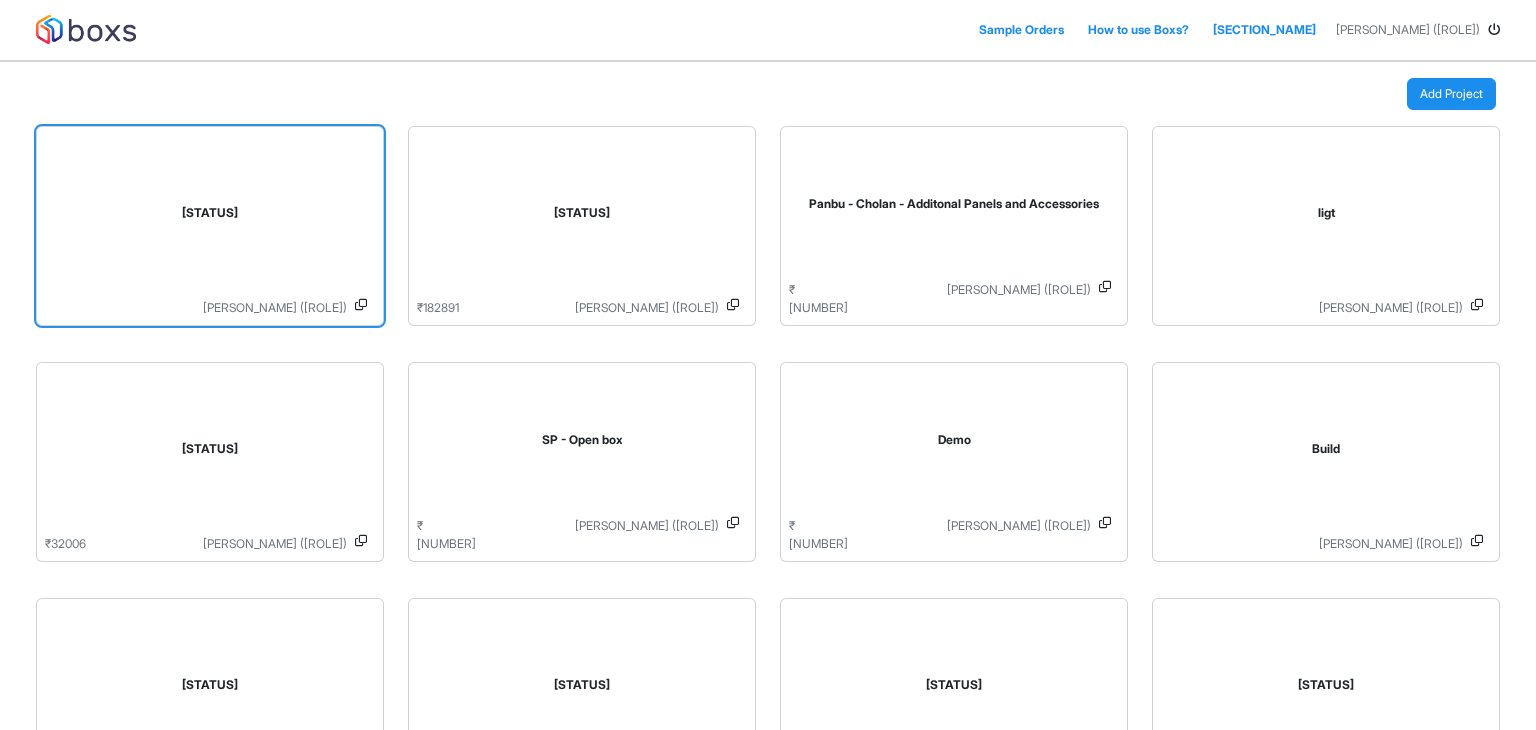 click on "[STATUS]" at bounding box center (210, 217) 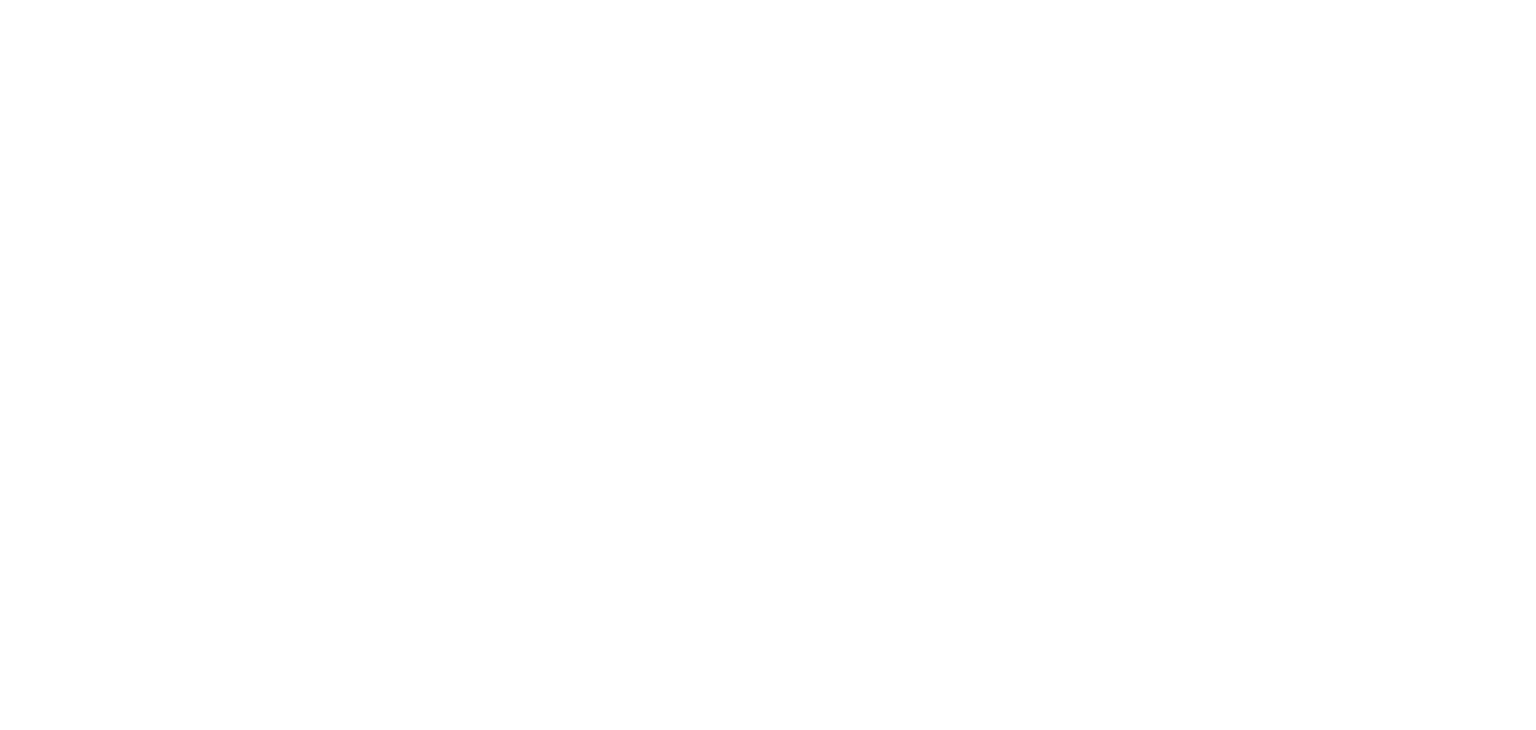 scroll, scrollTop: 0, scrollLeft: 0, axis: both 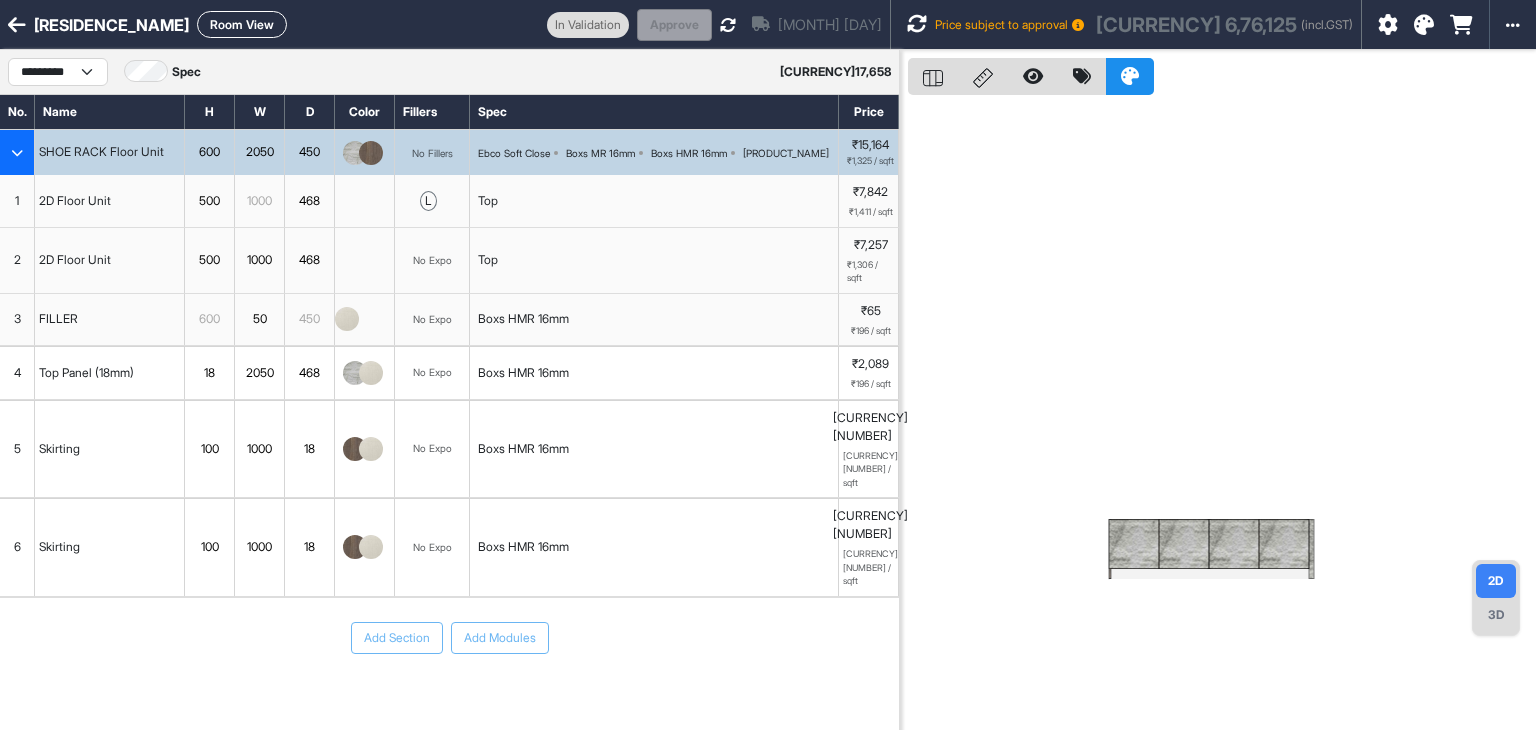 click at bounding box center [1424, 25] 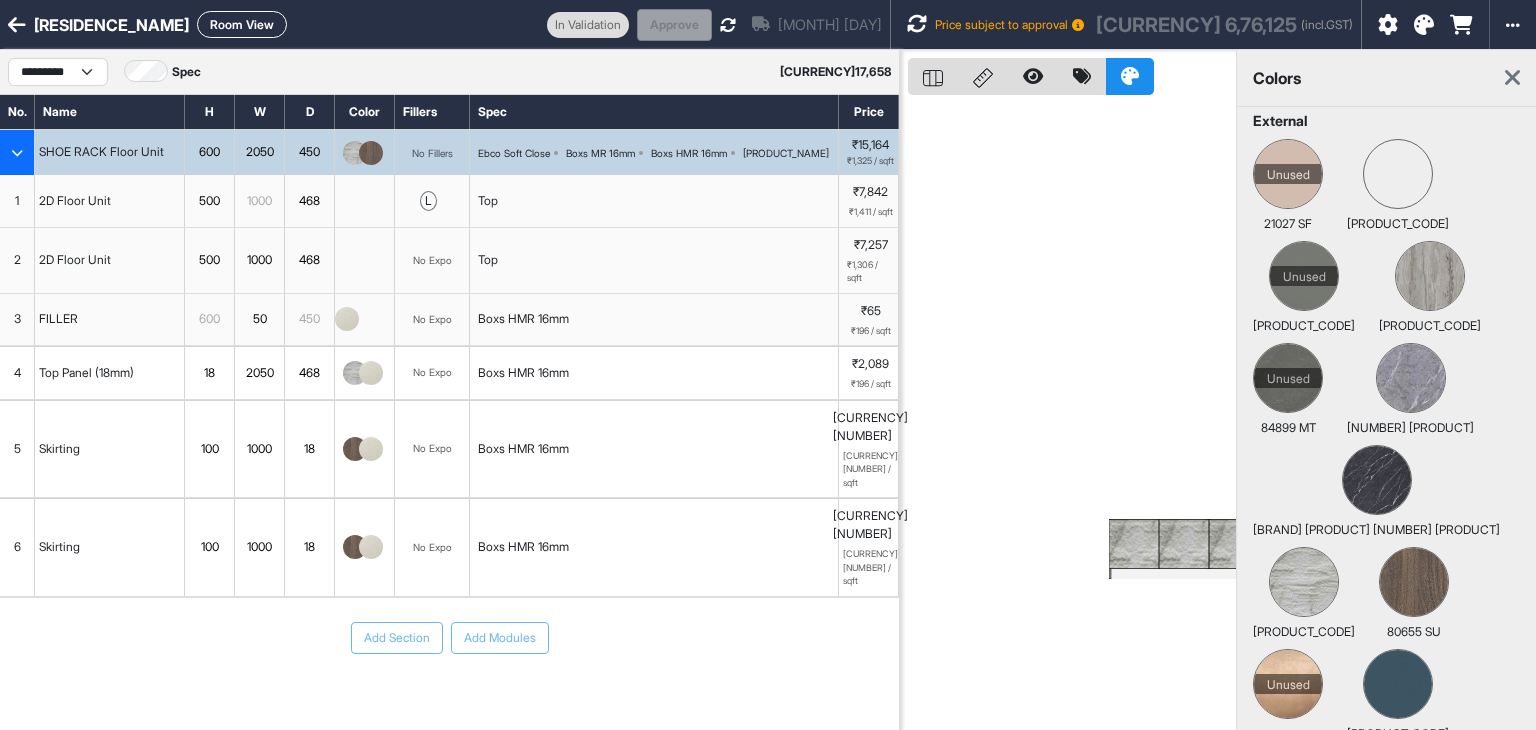 scroll, scrollTop: 199, scrollLeft: 0, axis: vertical 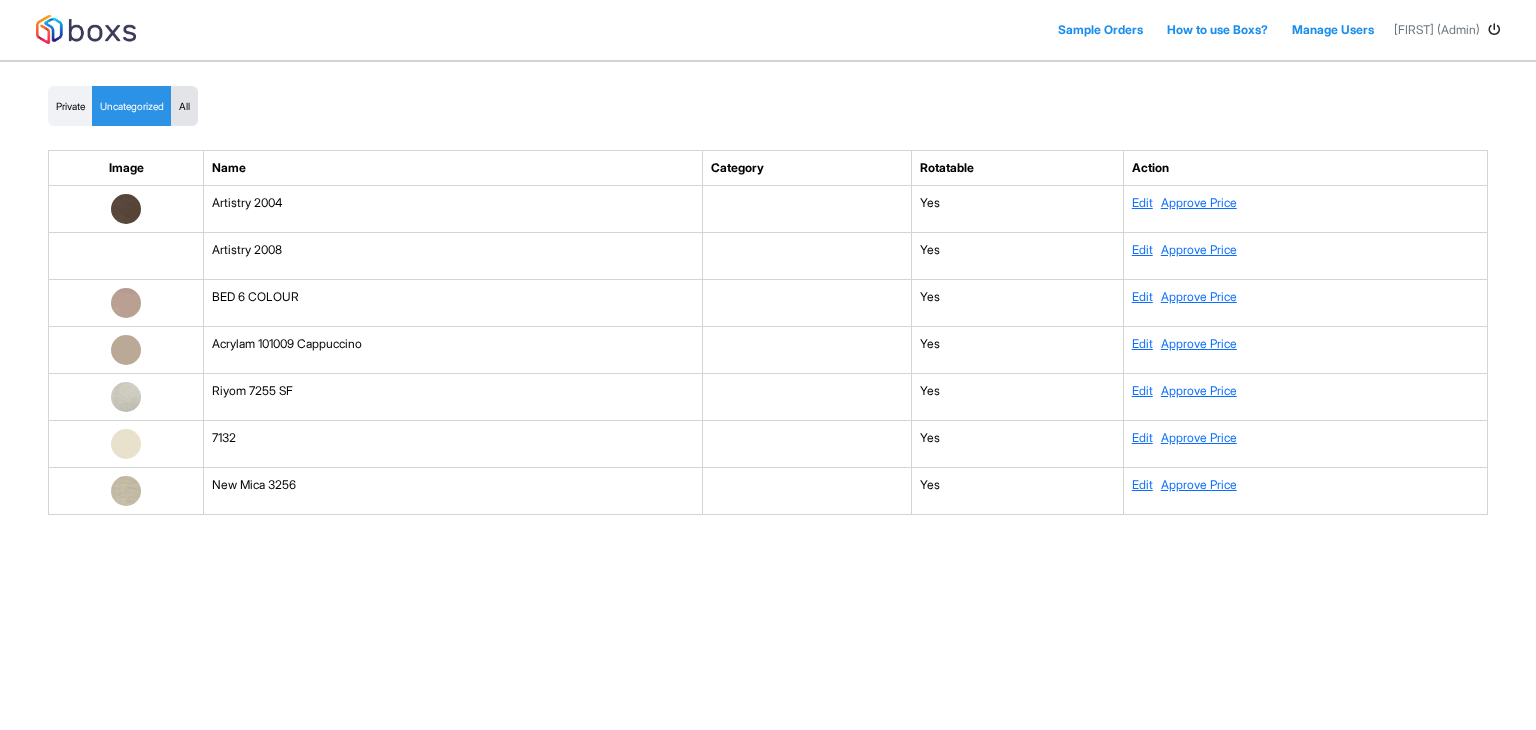 click on "All" at bounding box center [184, 106] 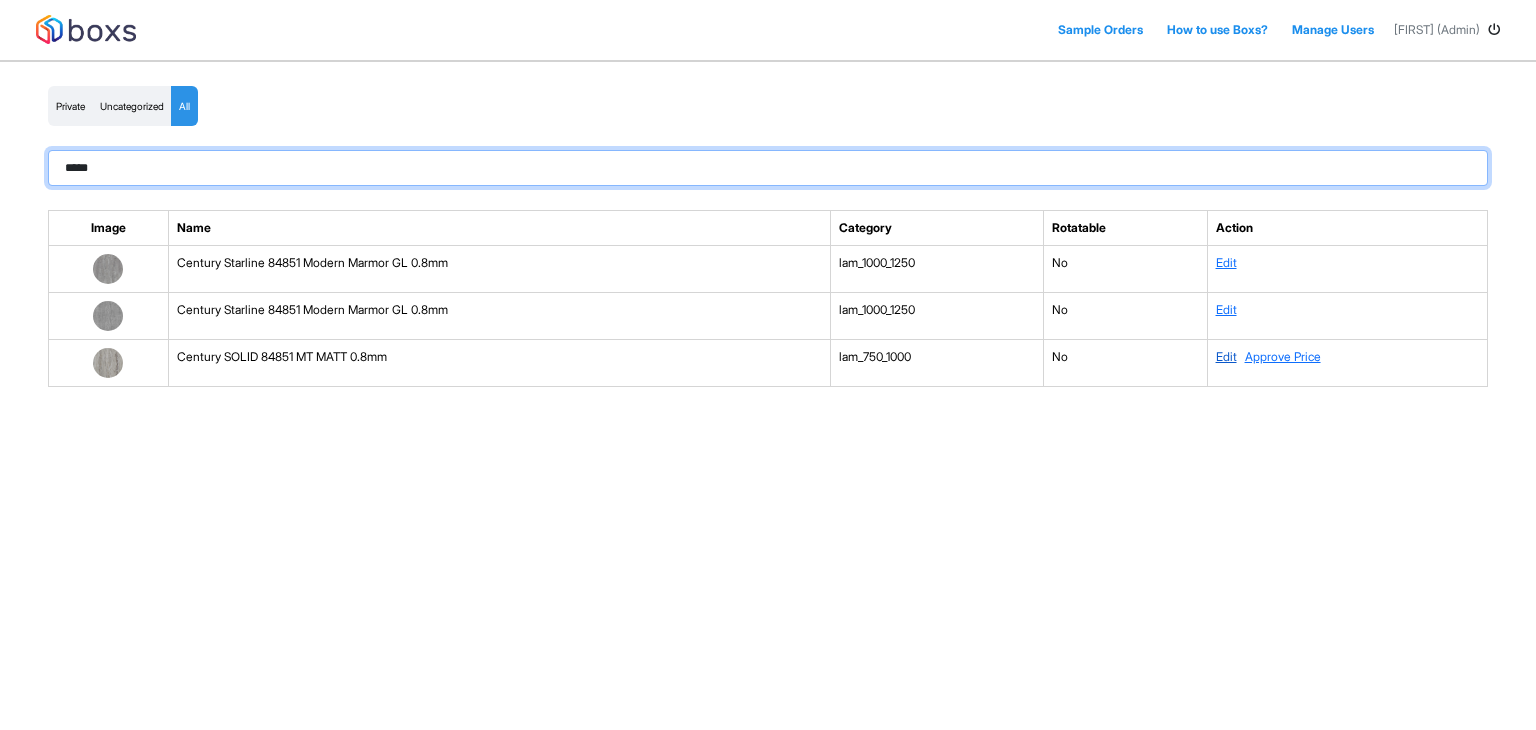 type on "*****" 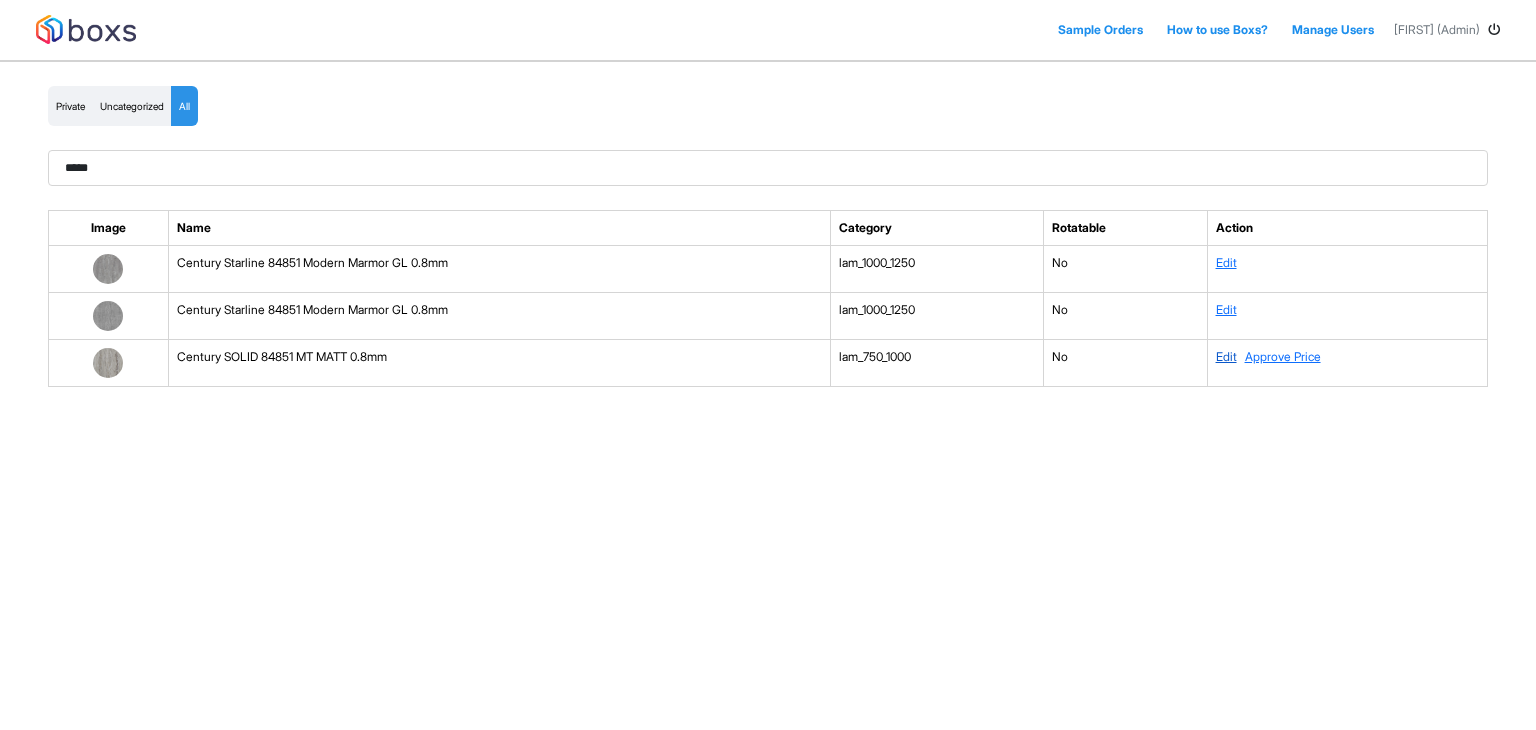 click on "Edit" at bounding box center (1226, 262) 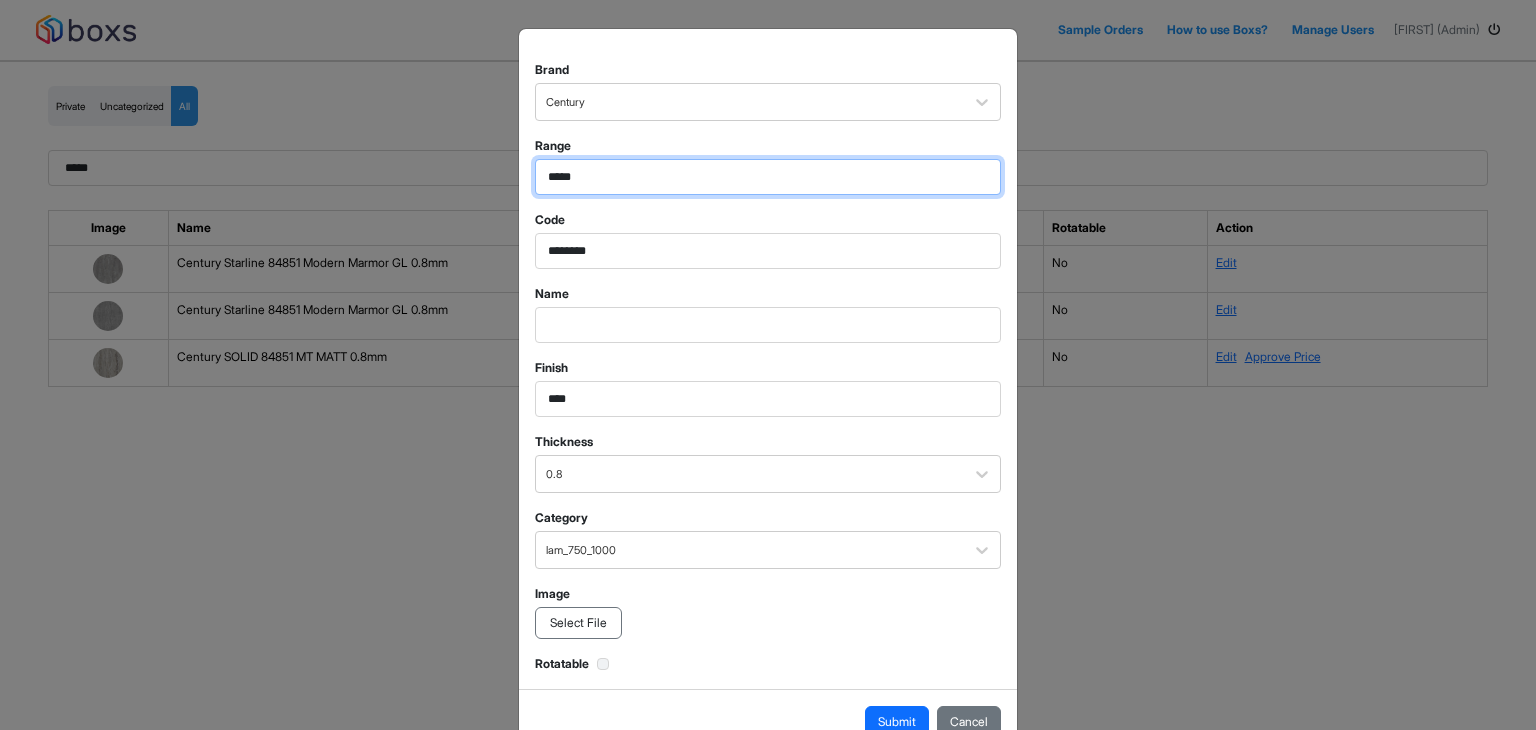 click on "*****" at bounding box center [768, 177] 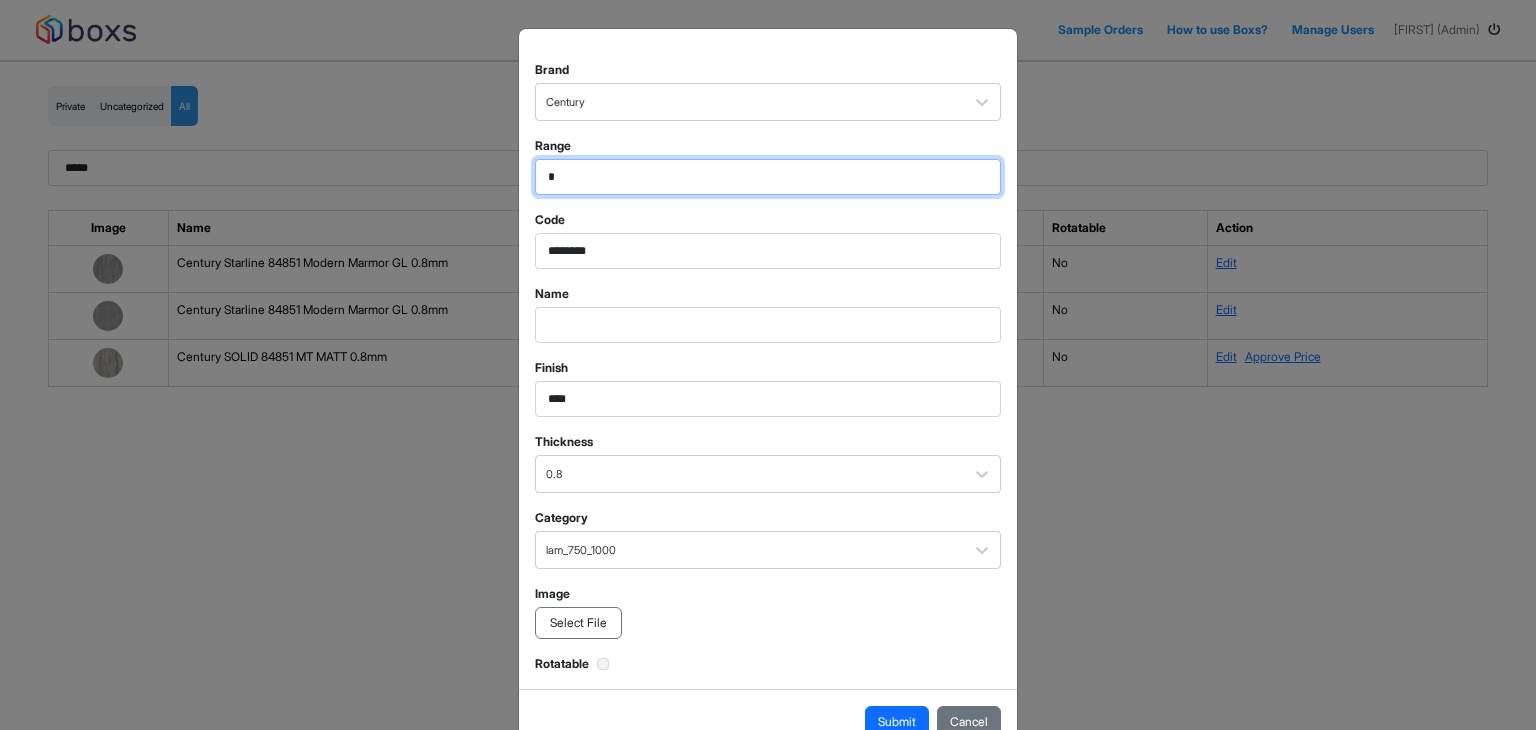 type on "*" 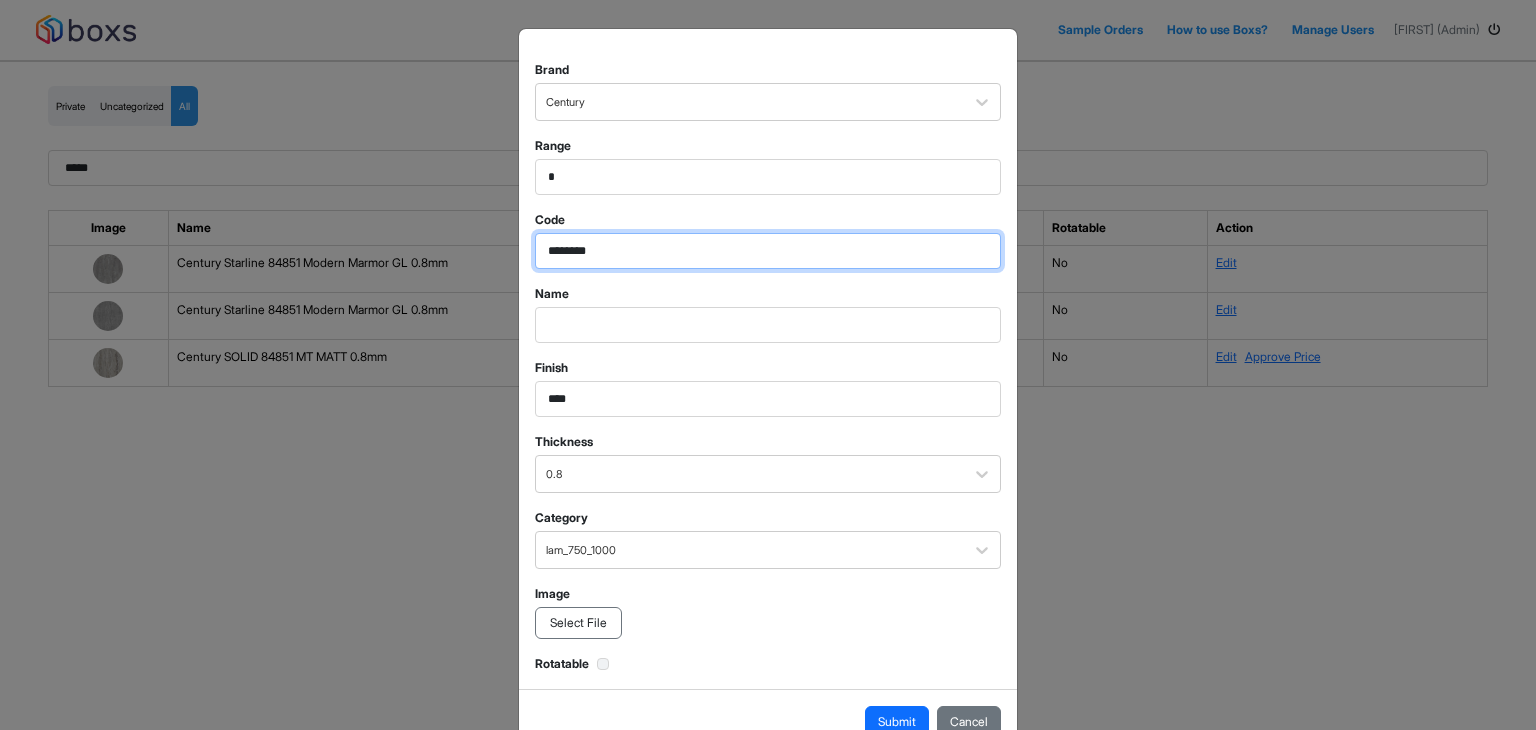click on "********" at bounding box center (768, 177) 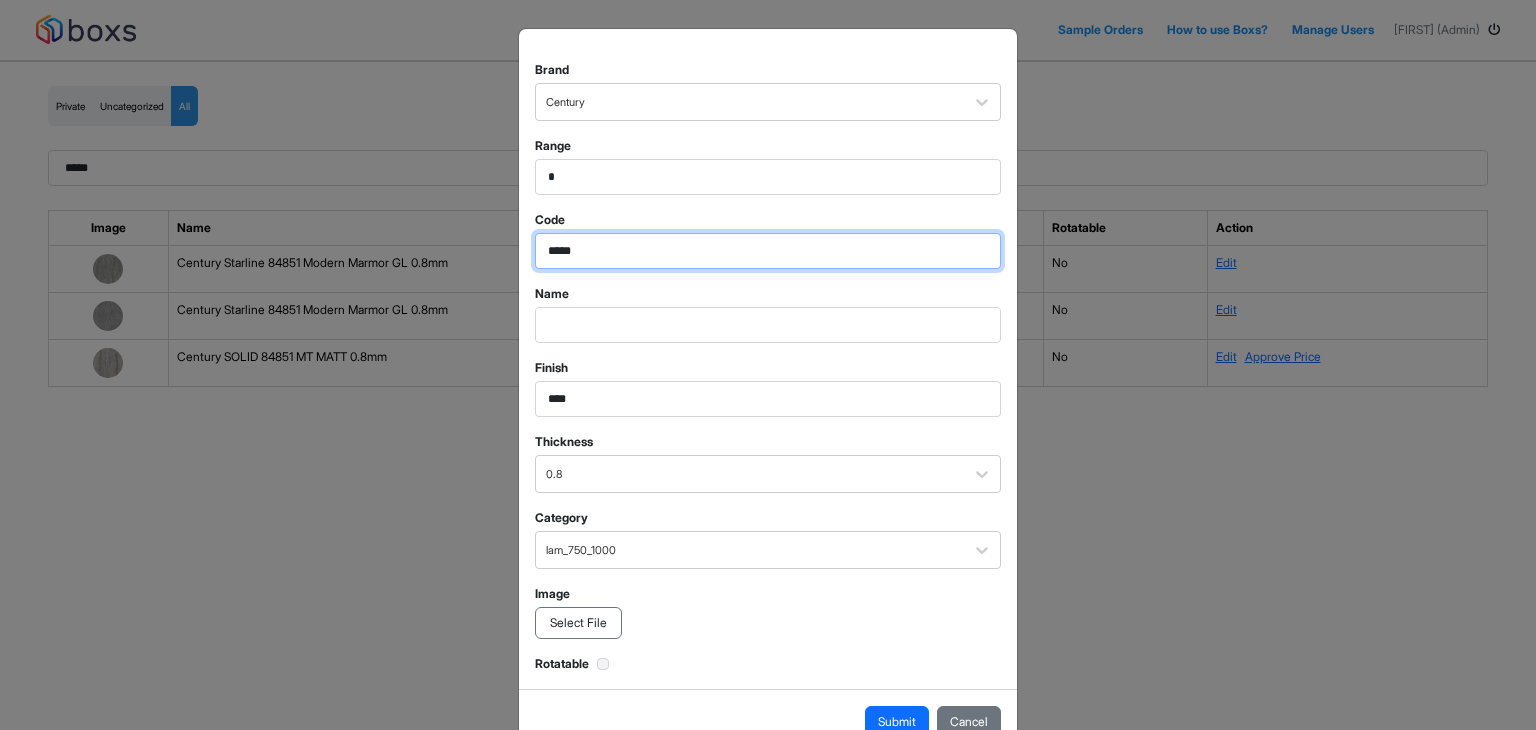 type on "*****" 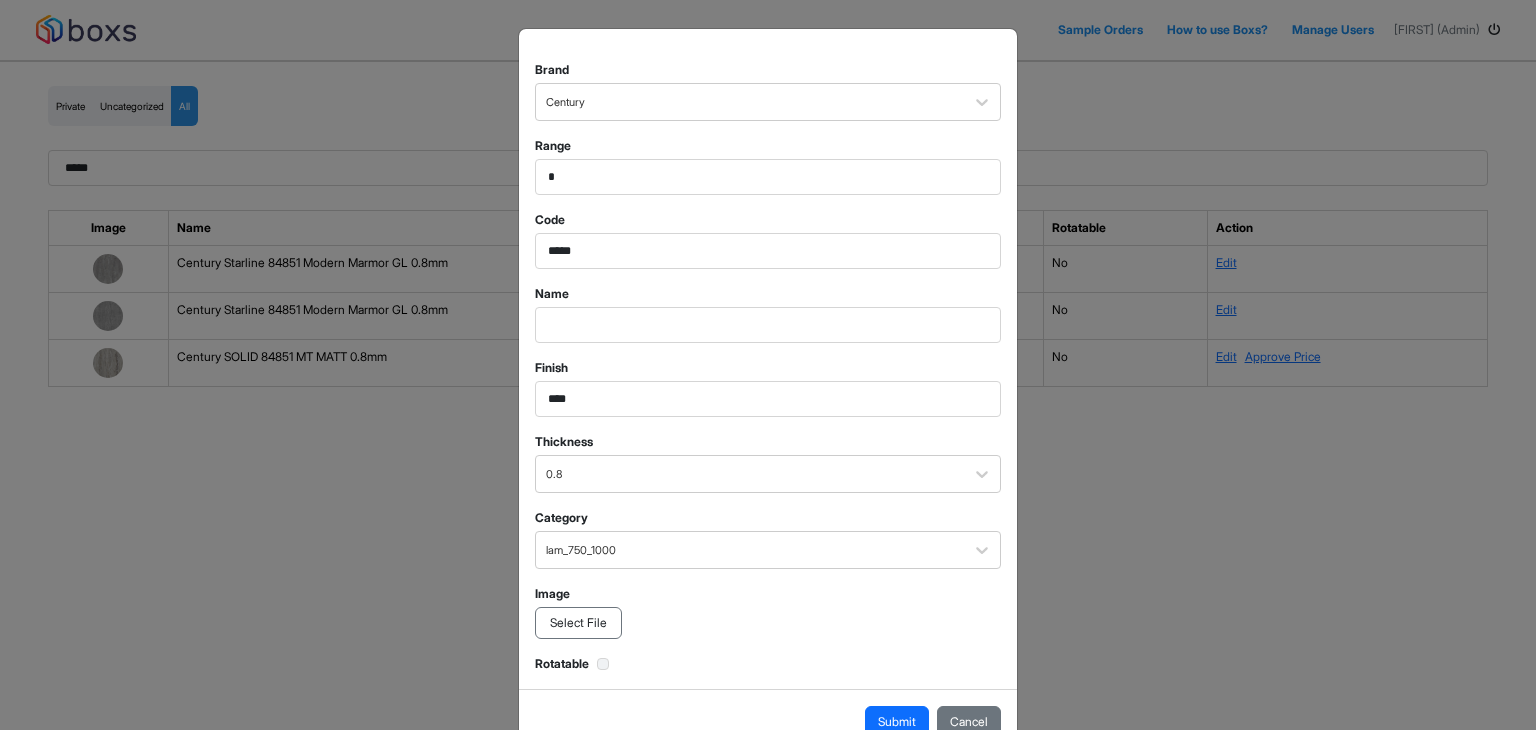 click on "Brand Century Range * Code ***** Name Finish **** Thickness 0.8 Category lam_750_1000 Image Select File Rotatable Submit Cancel" at bounding box center [768, 365] 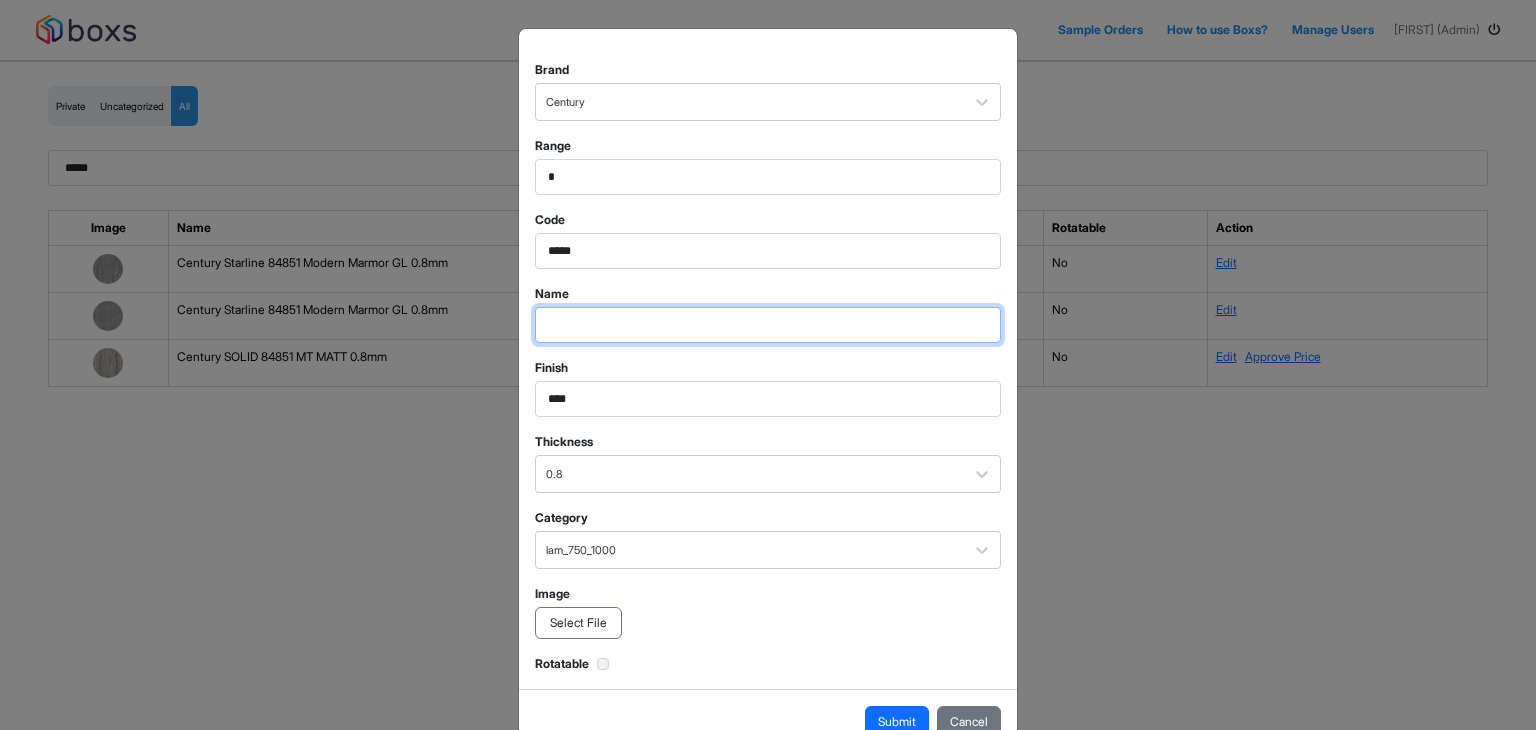 click at bounding box center (768, 177) 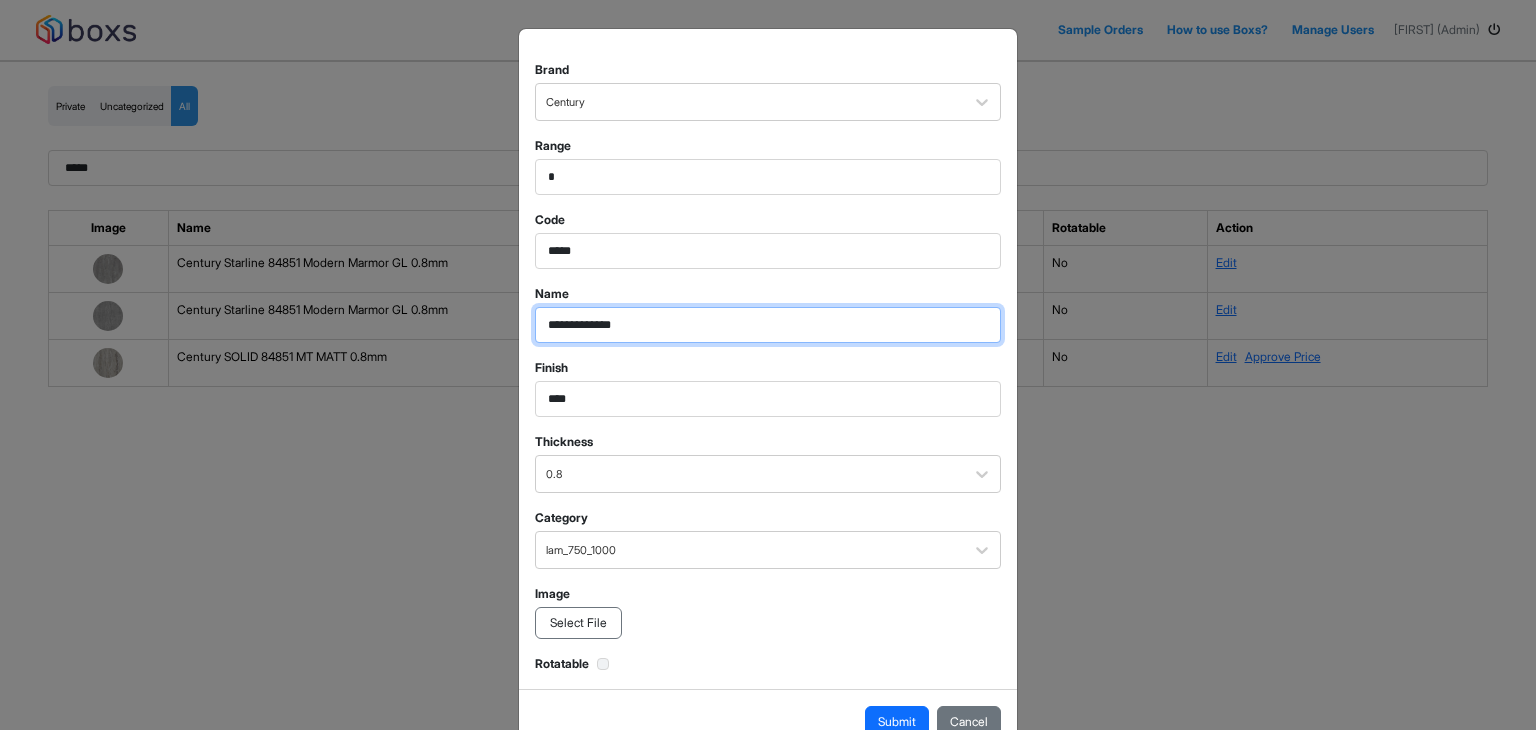 type on "**********" 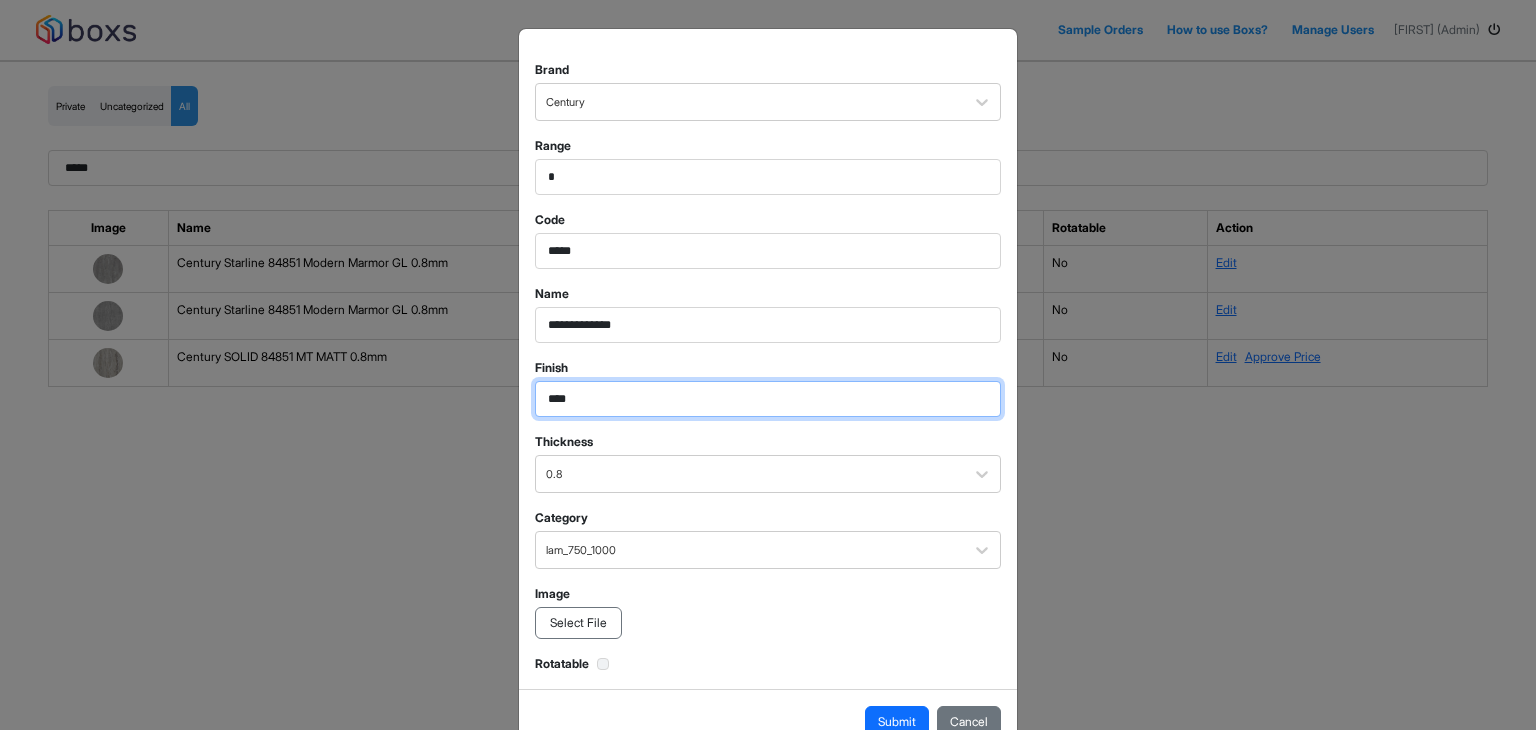 click on "****" at bounding box center (768, 177) 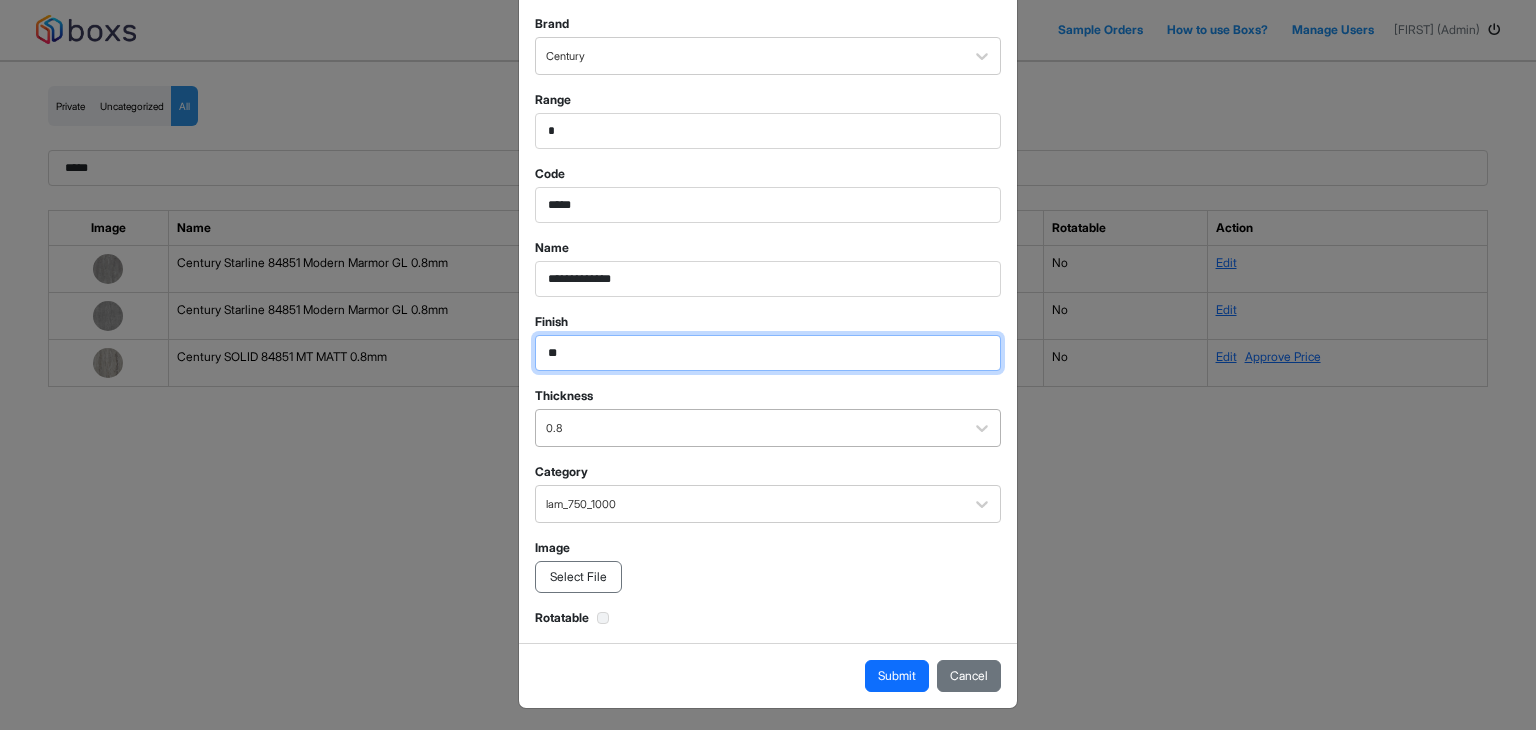 scroll, scrollTop: 50, scrollLeft: 0, axis: vertical 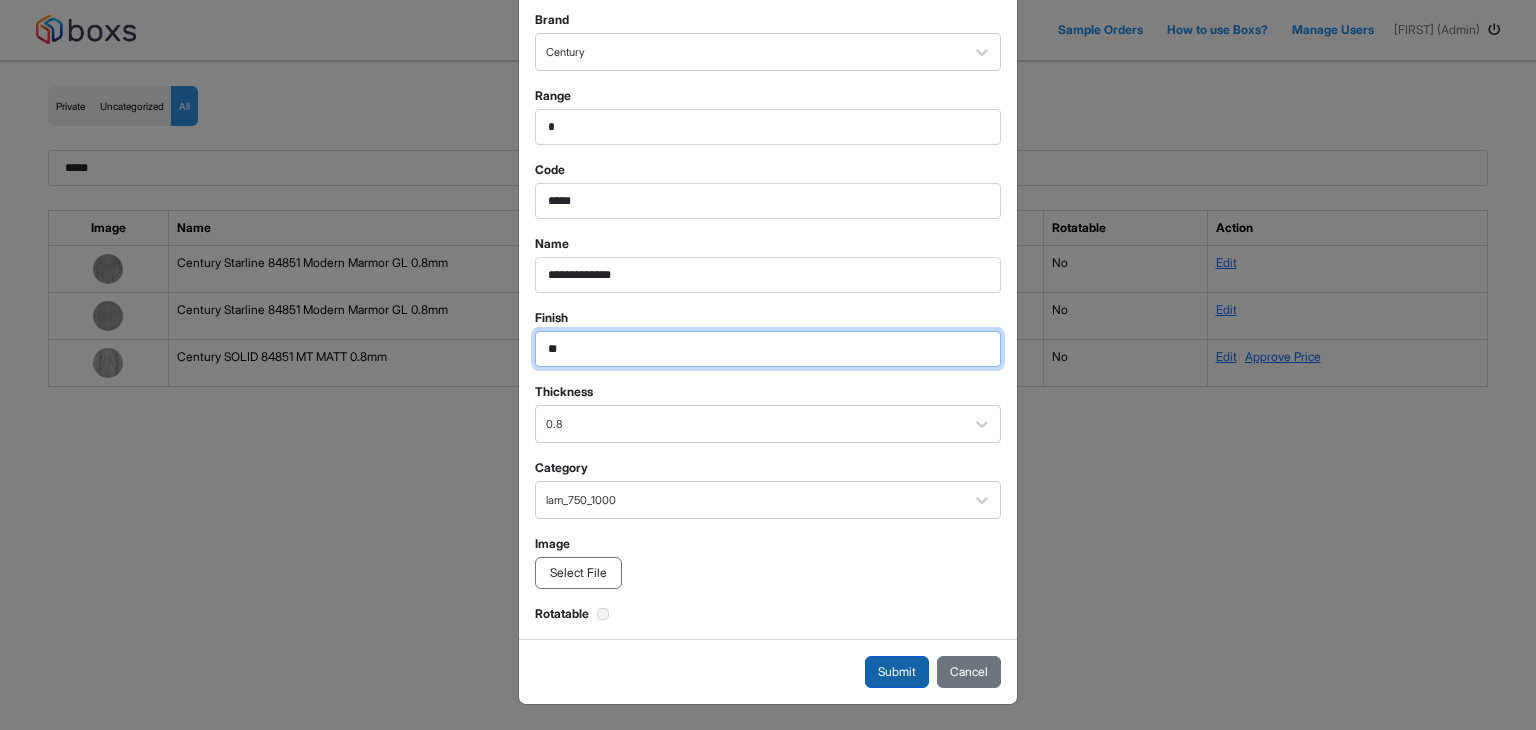 type on "**" 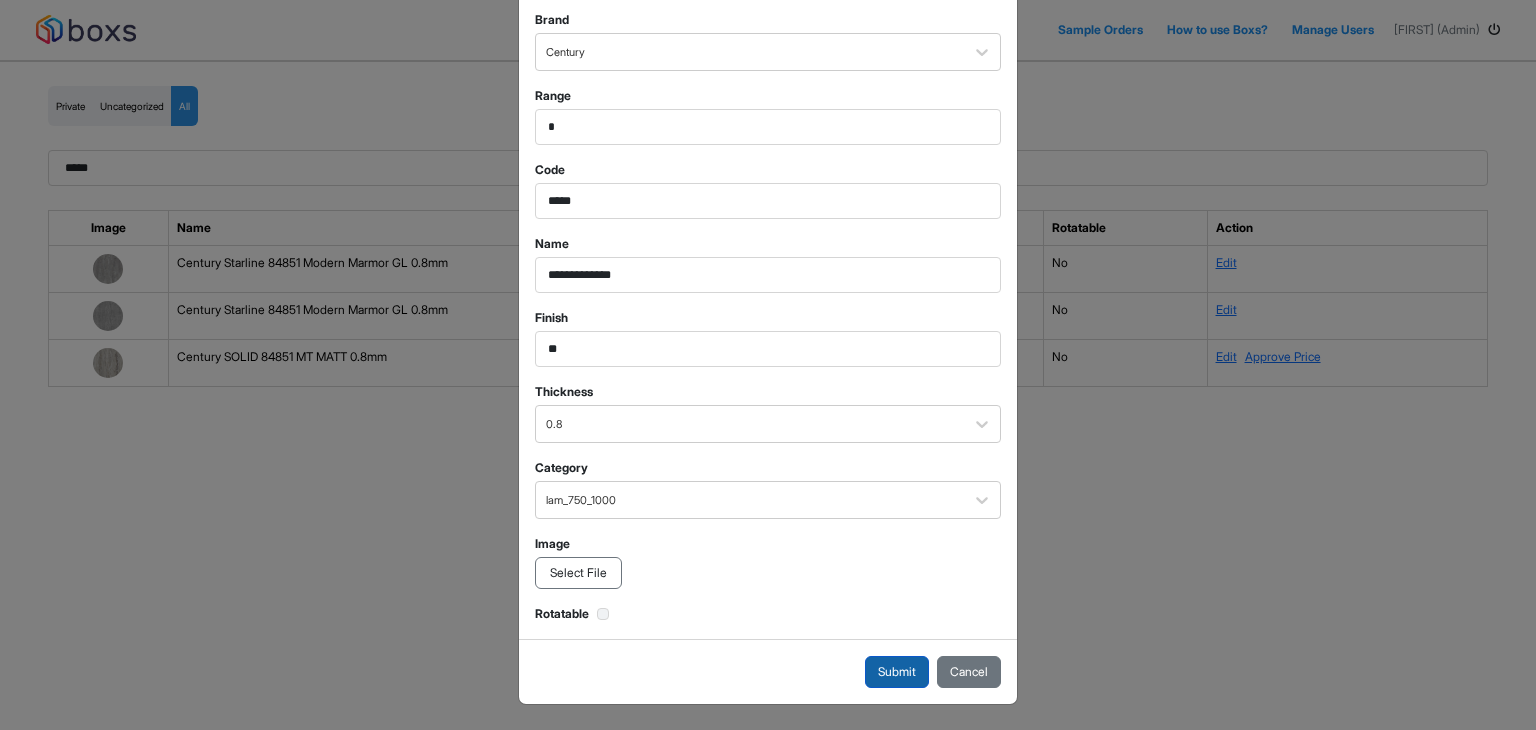 click on "Submit" at bounding box center (897, 672) 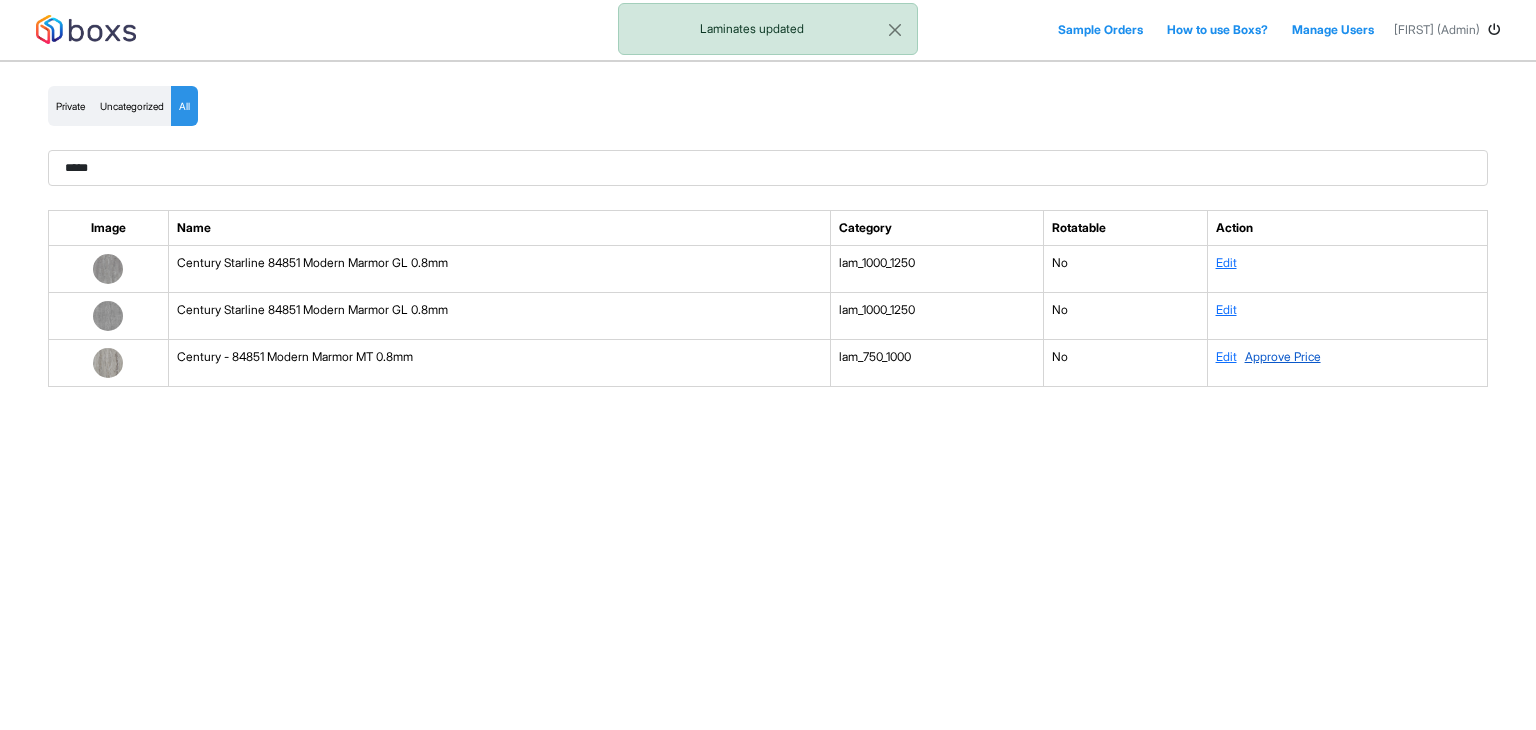 click on "Approve Price" at bounding box center (1283, 356) 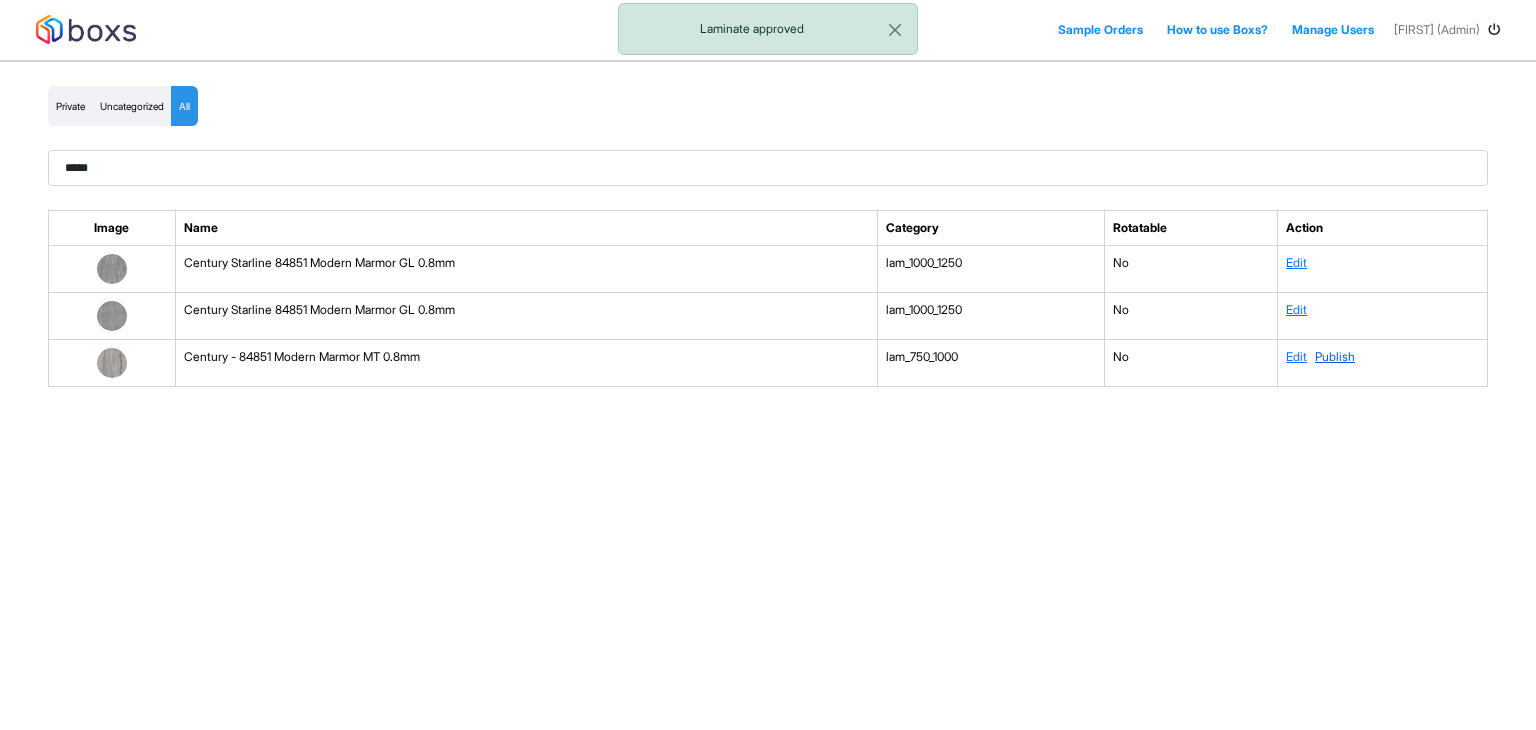 click on "Publish" at bounding box center [1335, 356] 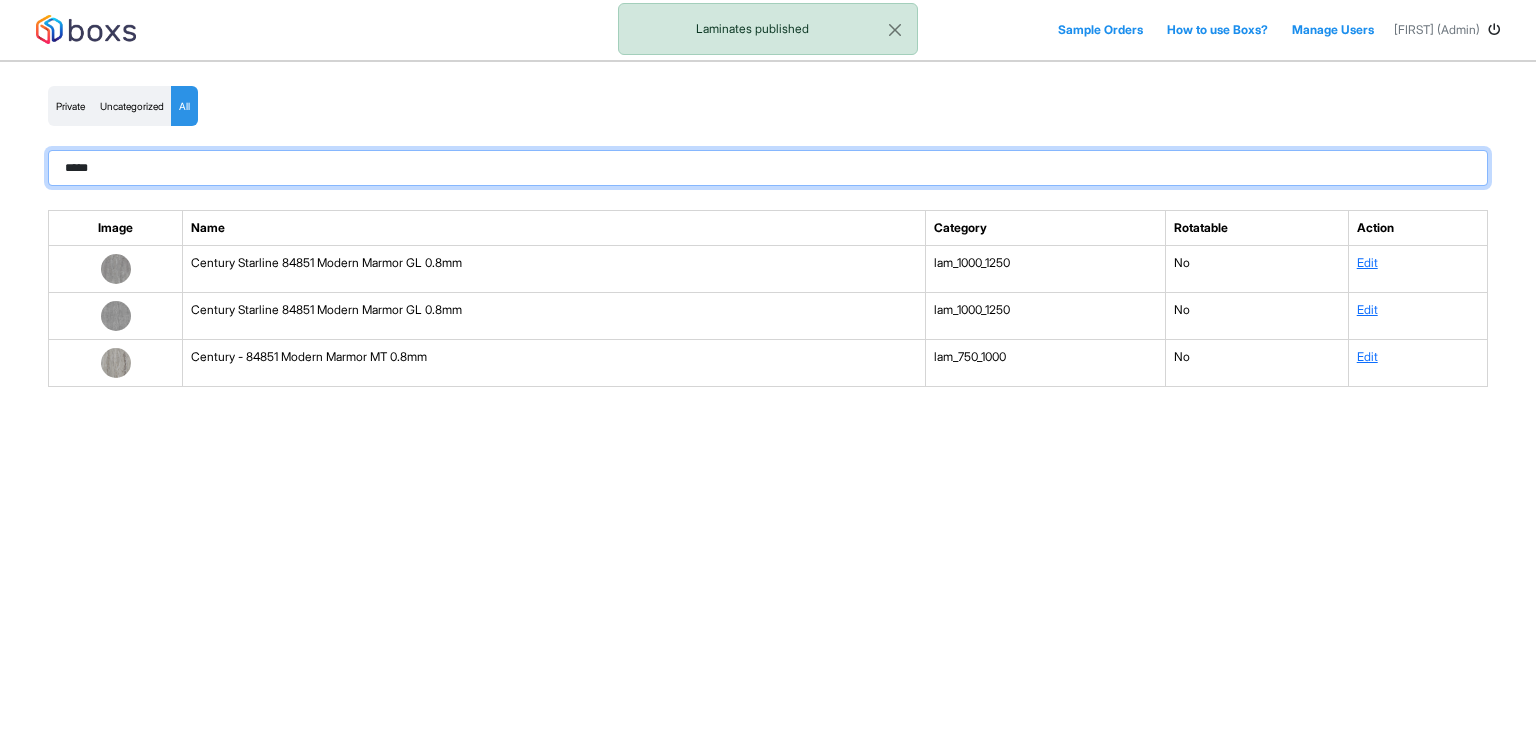 click on "*****" at bounding box center (768, 168) 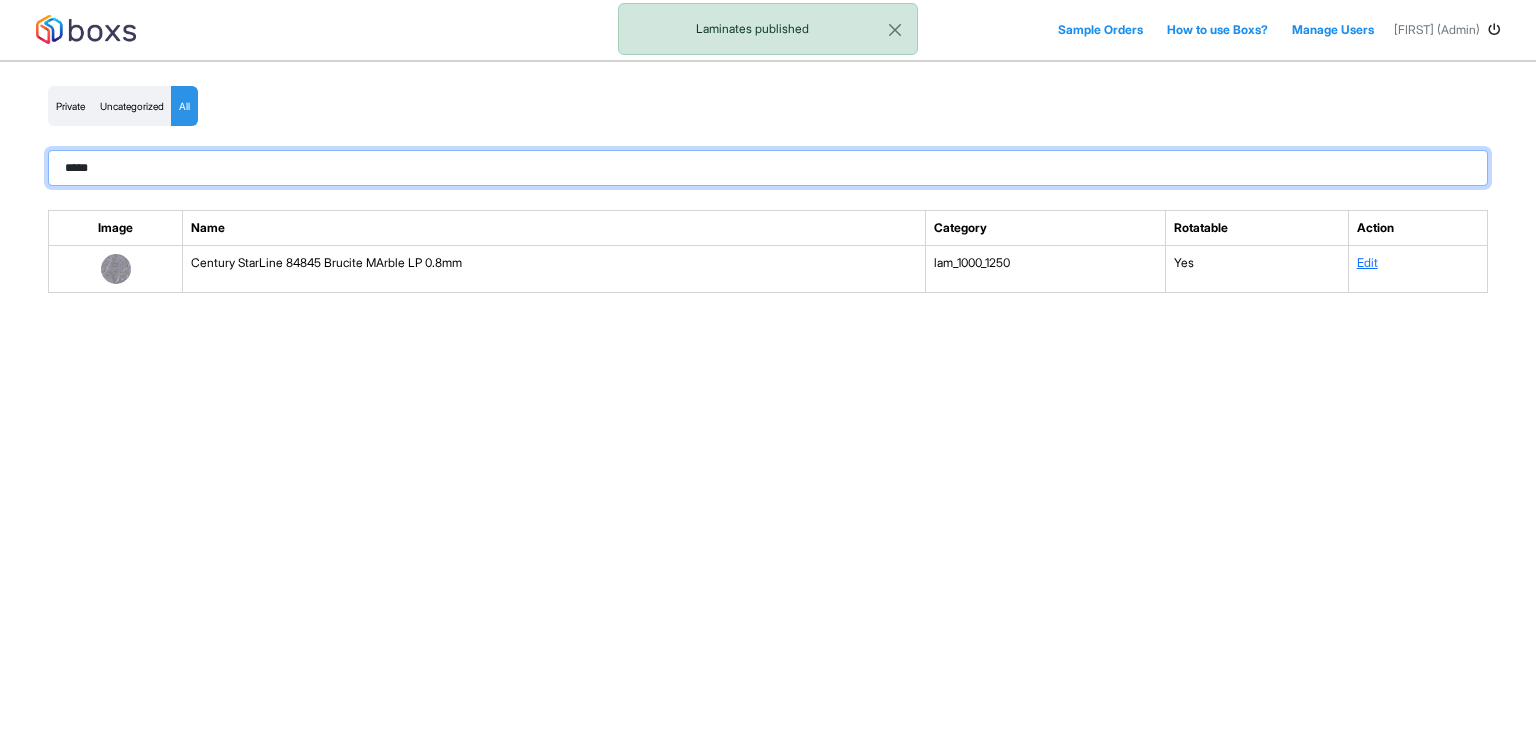 click on "*****" at bounding box center [768, 168] 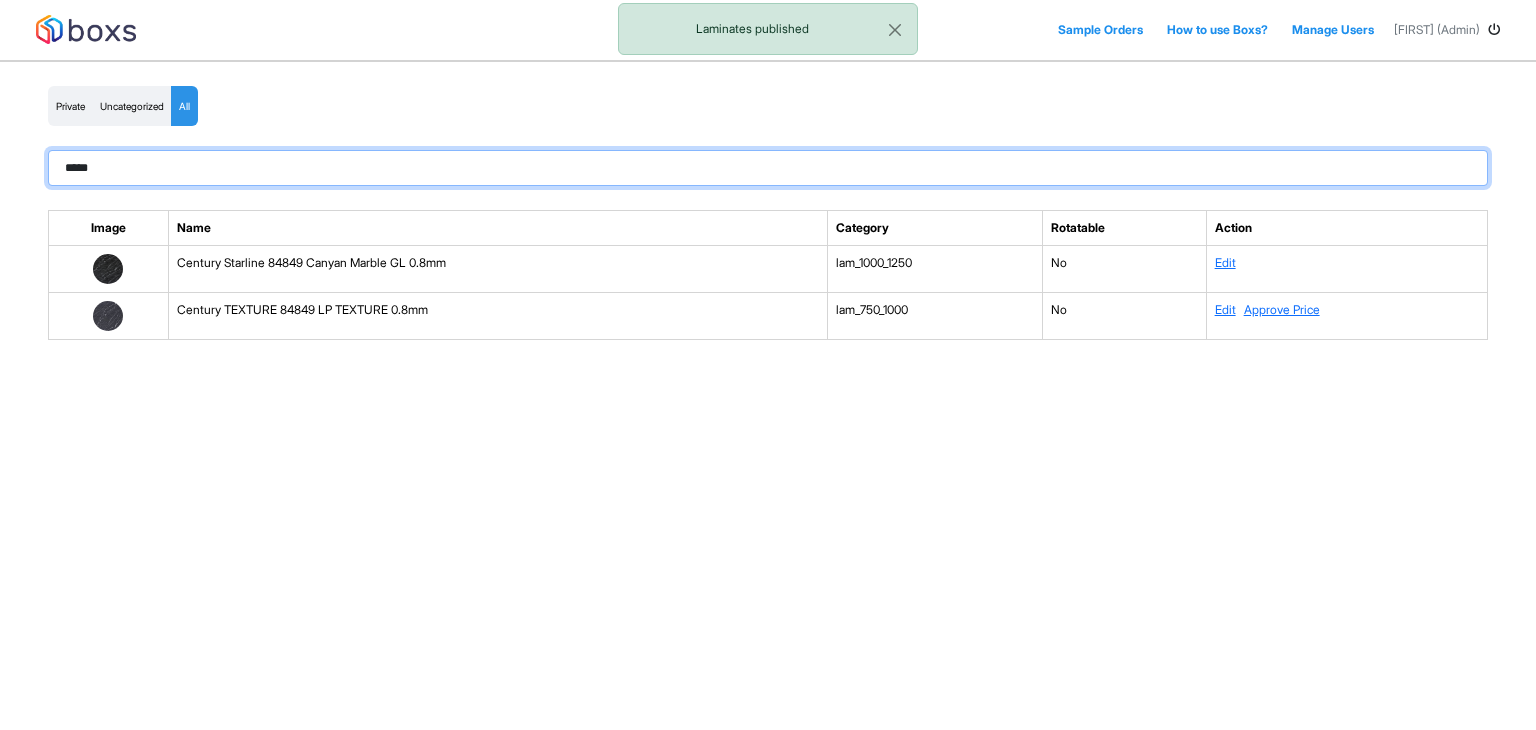 type on "*****" 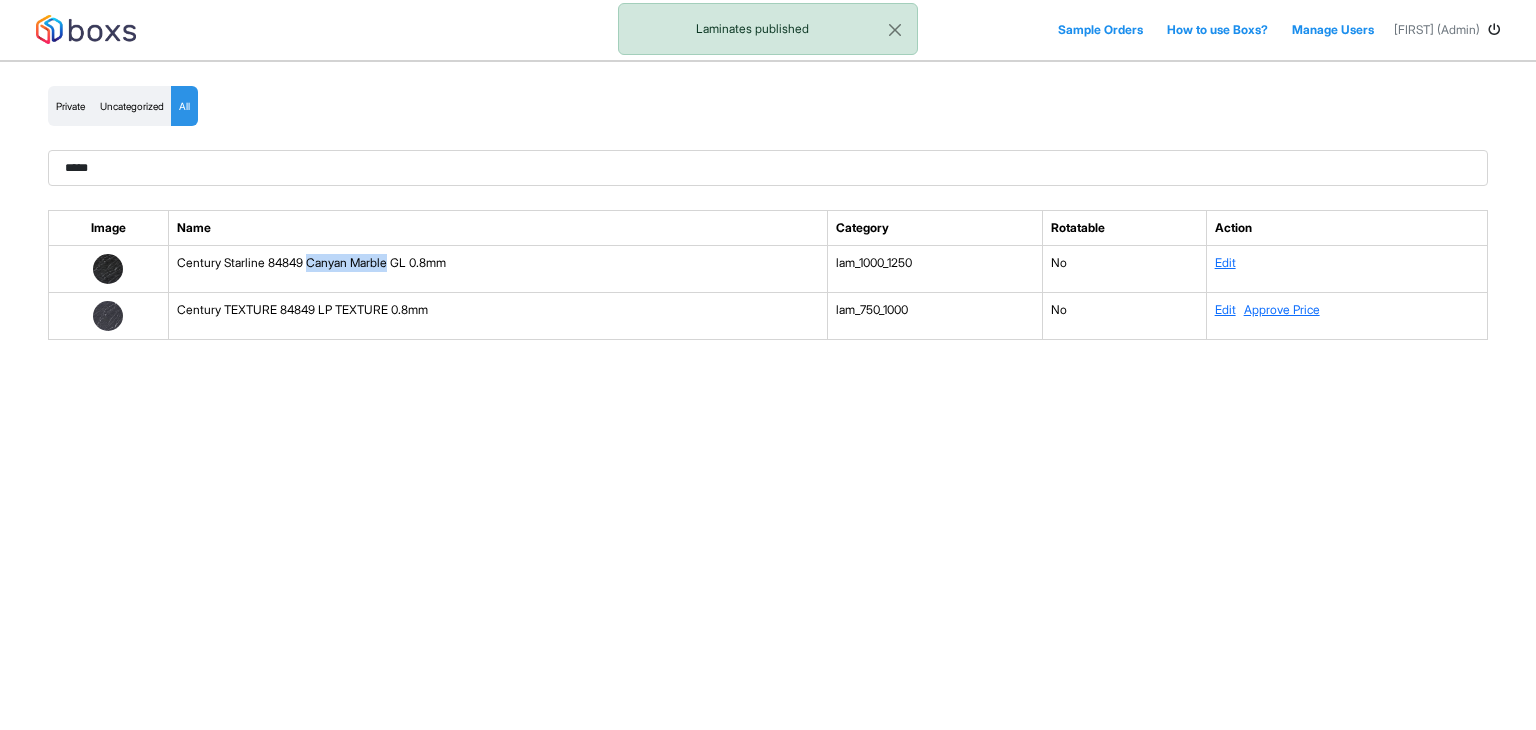 drag, startPoint x: 310, startPoint y: 255, endPoint x: 395, endPoint y: 255, distance: 85 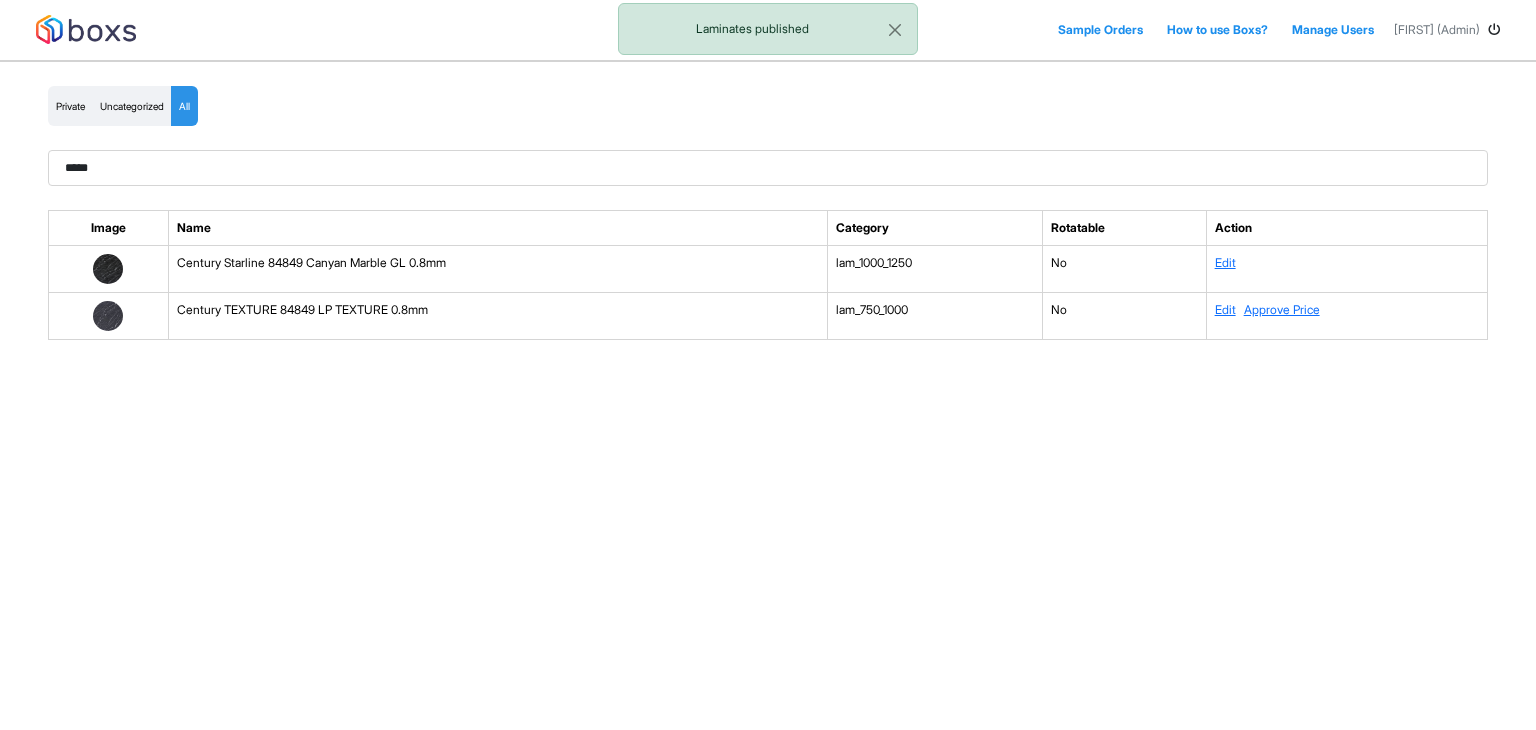 click on "Sample Orders How to use Boxs? Manage Users Surya (Admin) Laminates published Private Uncategorized All ***** Image Name Category Rotatable Action Century Starline 84849 Canyan Marble GL 0.8mm lam_1000_1250 No Edit Century TEXTURE 84849 LP TEXTURE 0.8mm lam_750_1000 No Edit Approve Price" at bounding box center (768, 365) 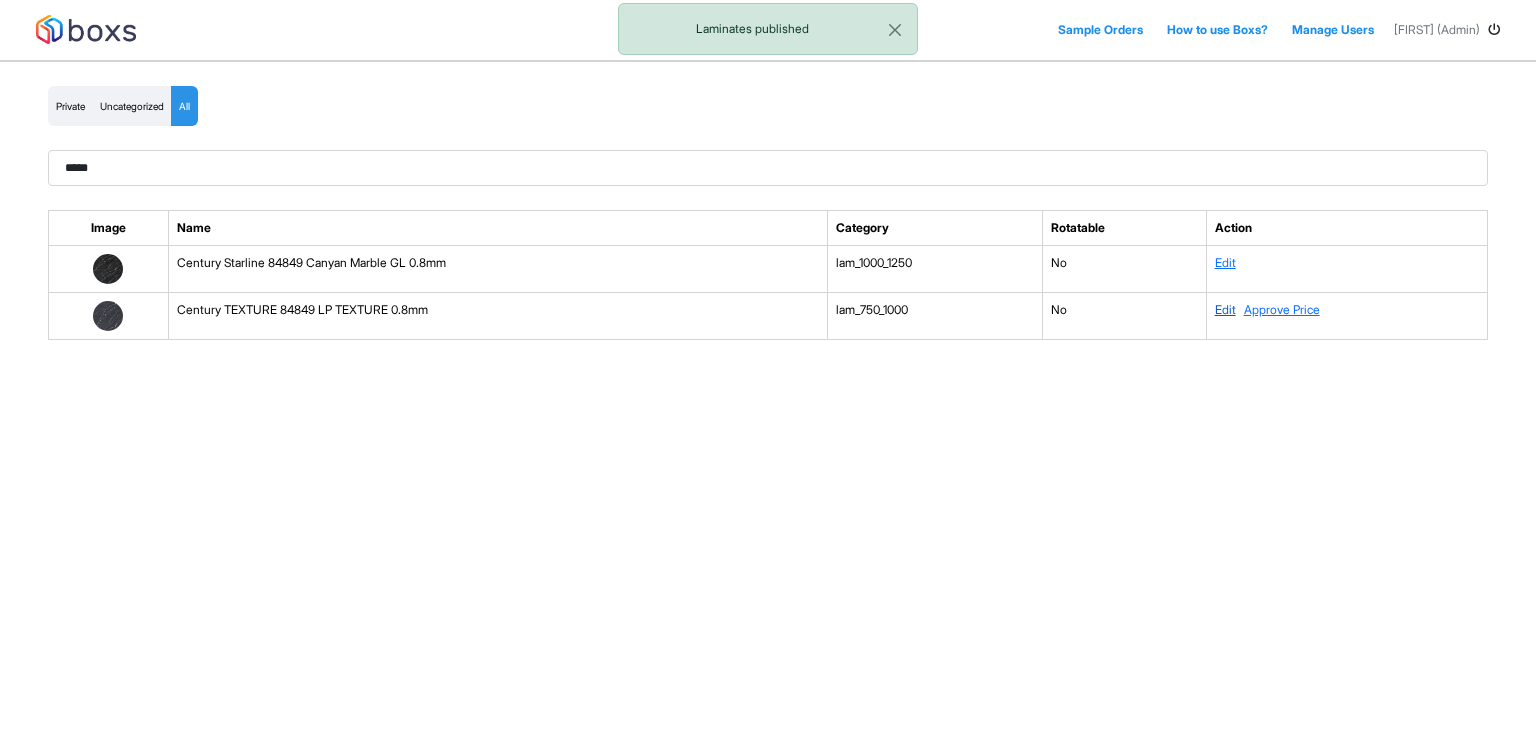 click on "[ACTION]" at bounding box center [1225, 262] 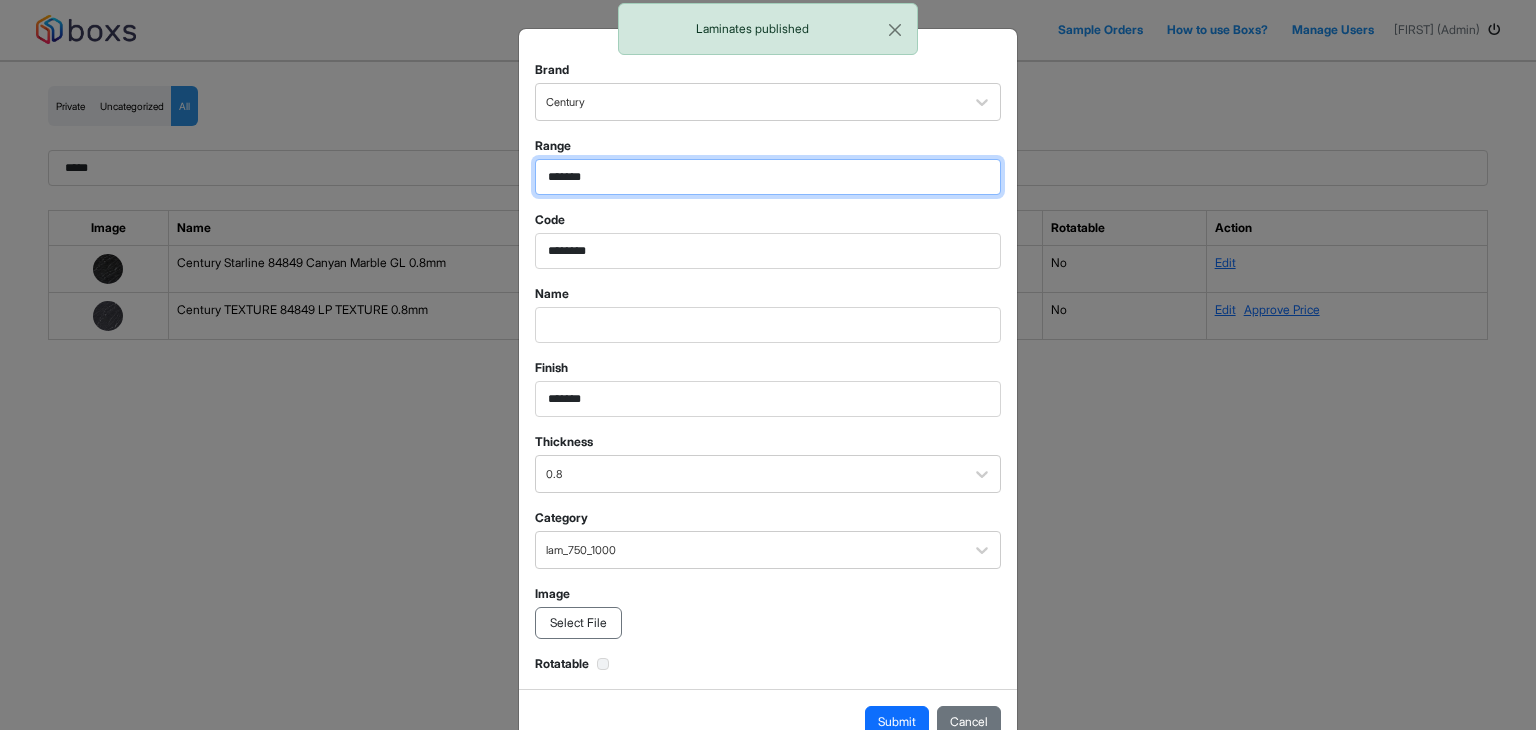 click on "*******" at bounding box center (768, 177) 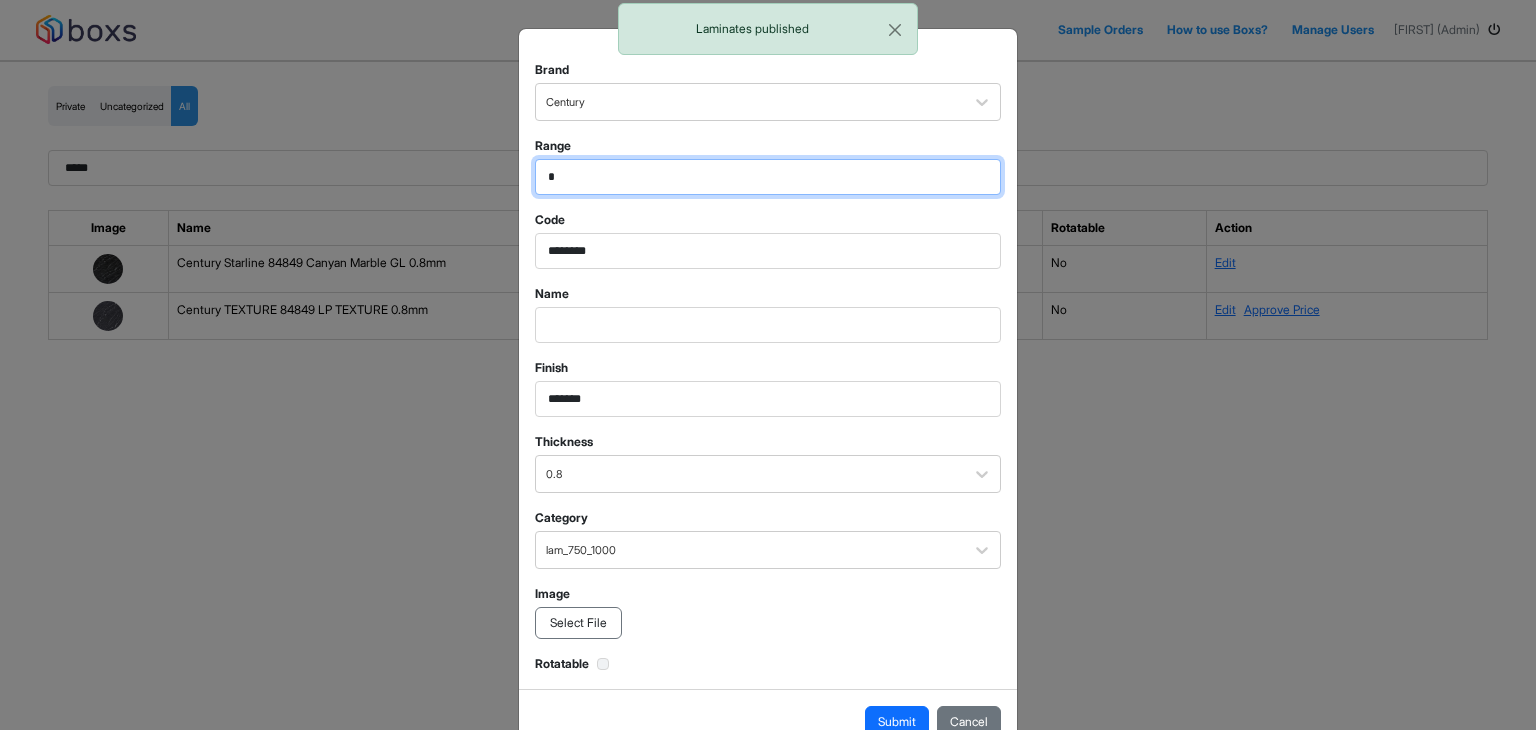 type on "*" 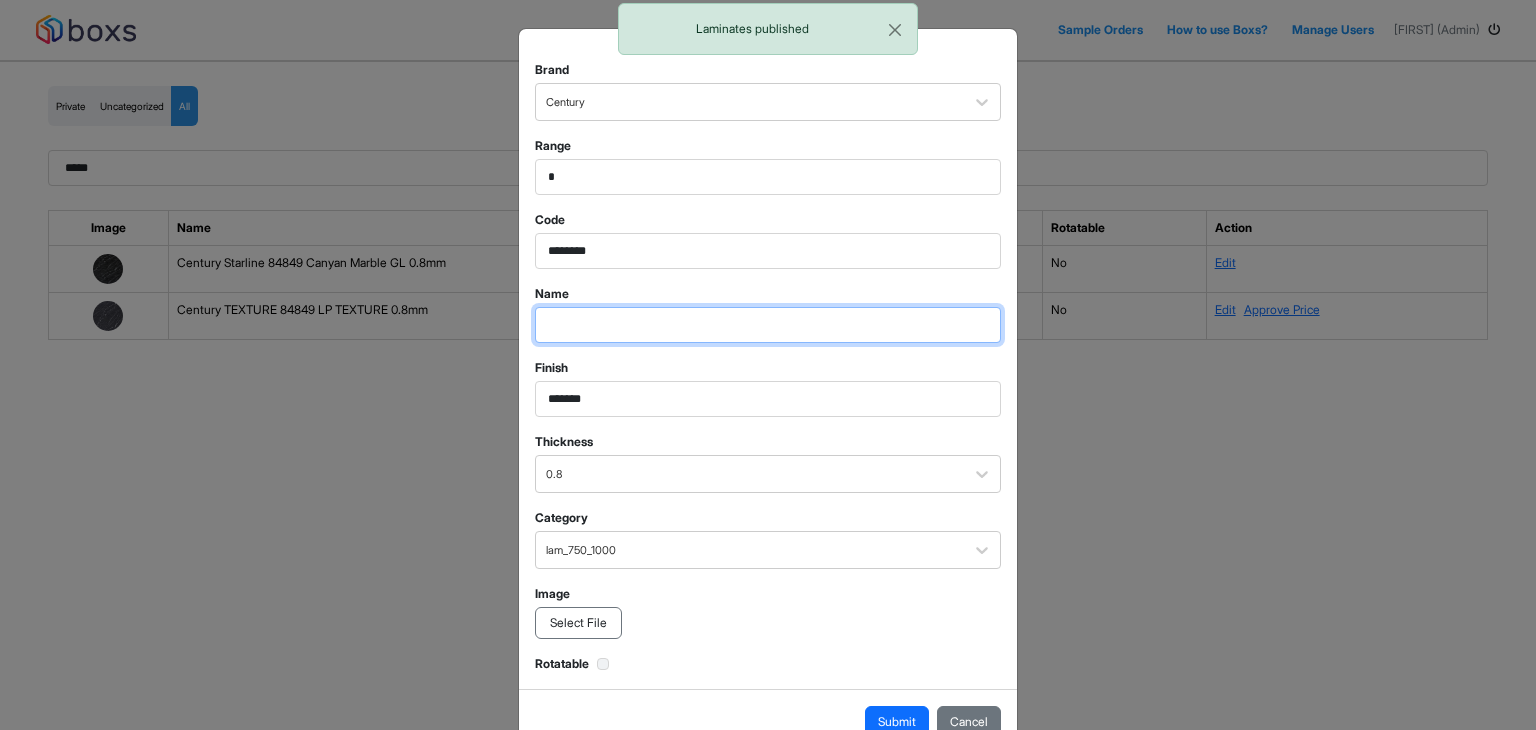click at bounding box center [768, 177] 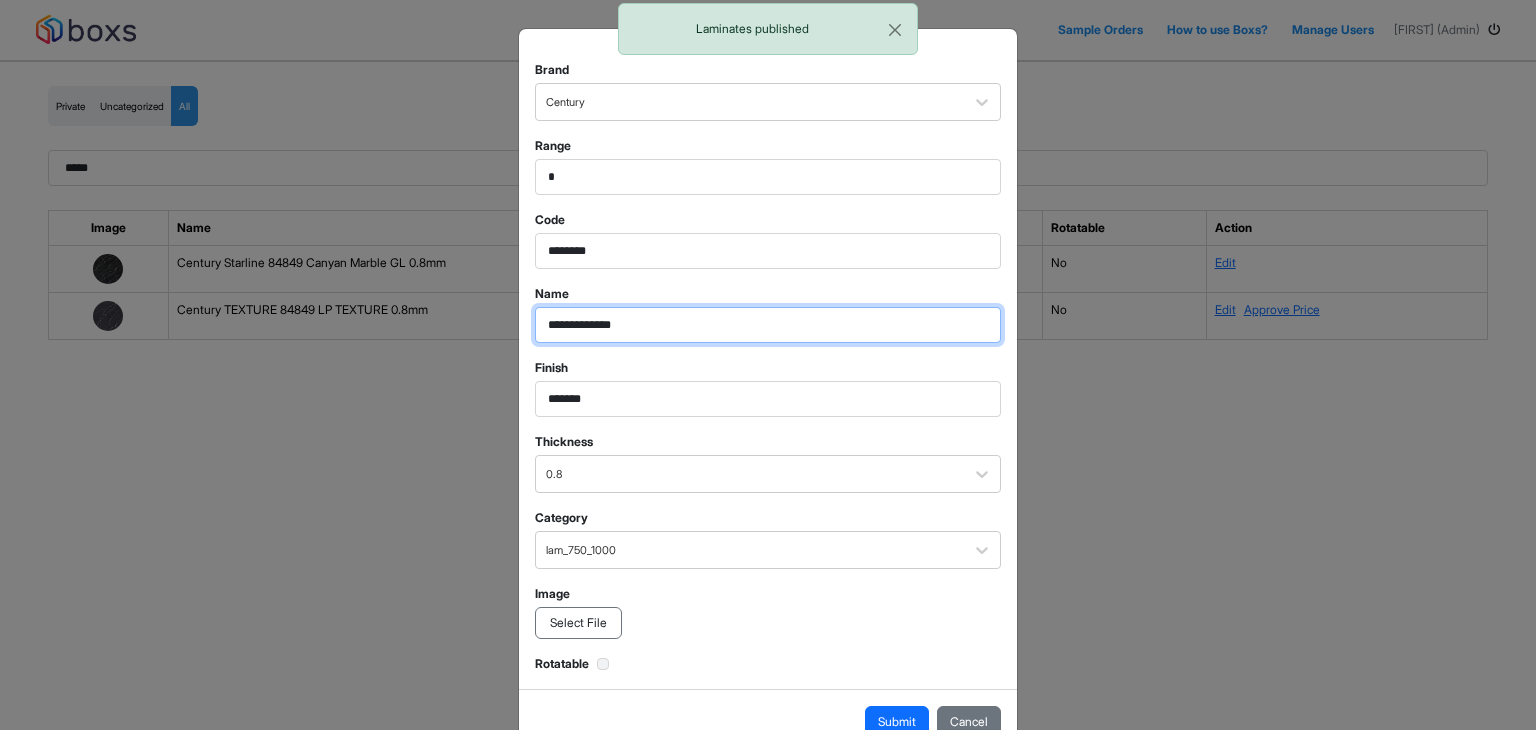 type on "**********" 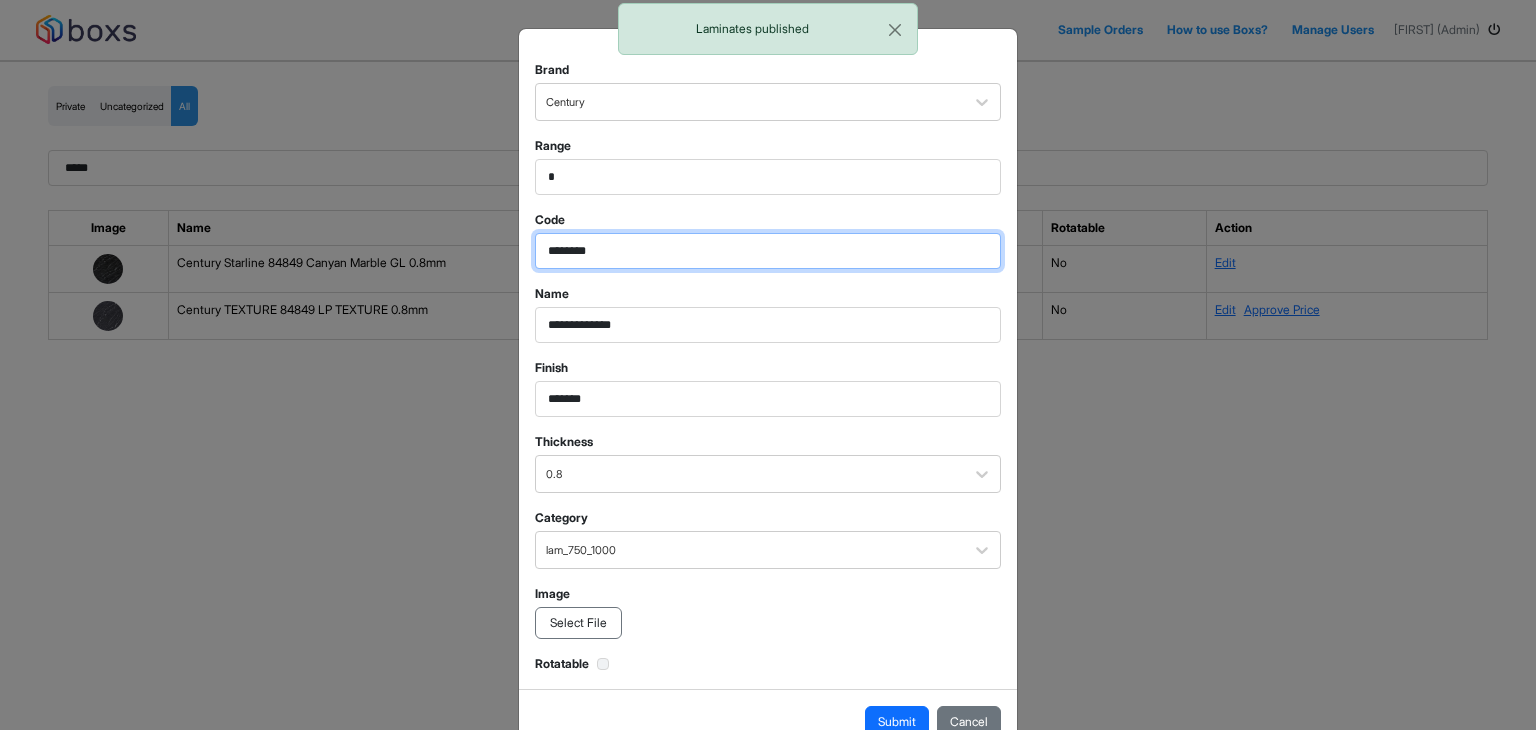 drag, startPoint x: 588, startPoint y: 250, endPoint x: 624, endPoint y: 253, distance: 36.124783 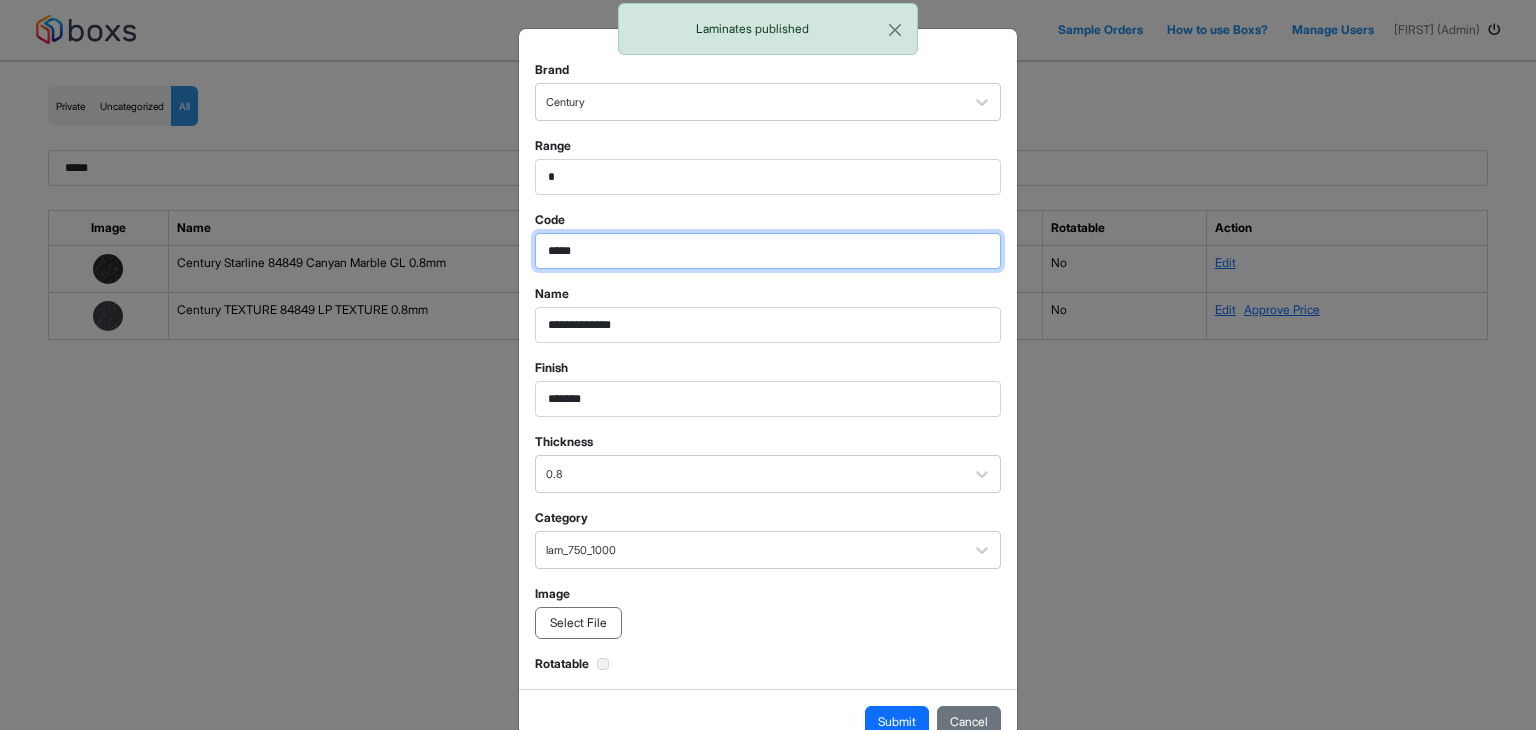 type on "*****" 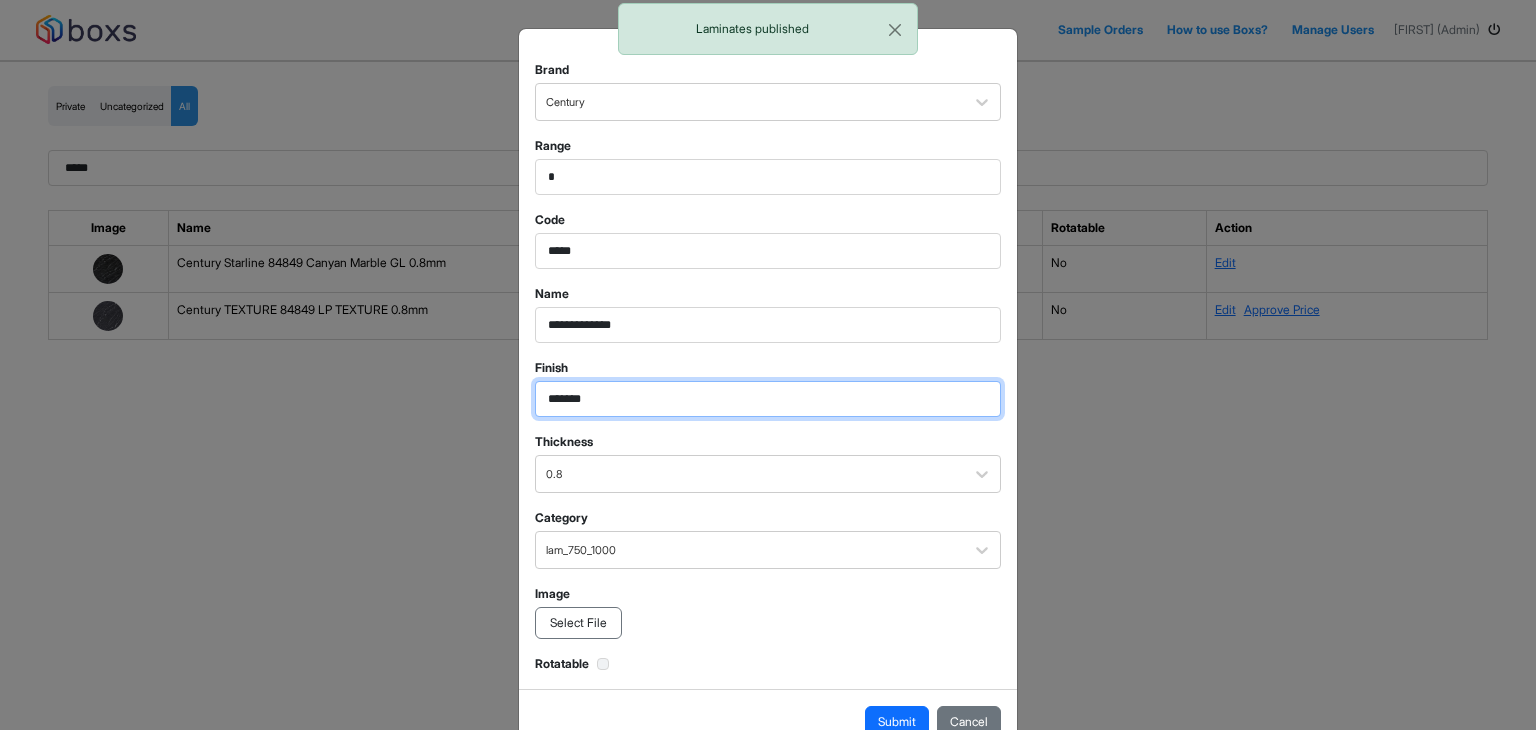 click on "*******" at bounding box center [768, 177] 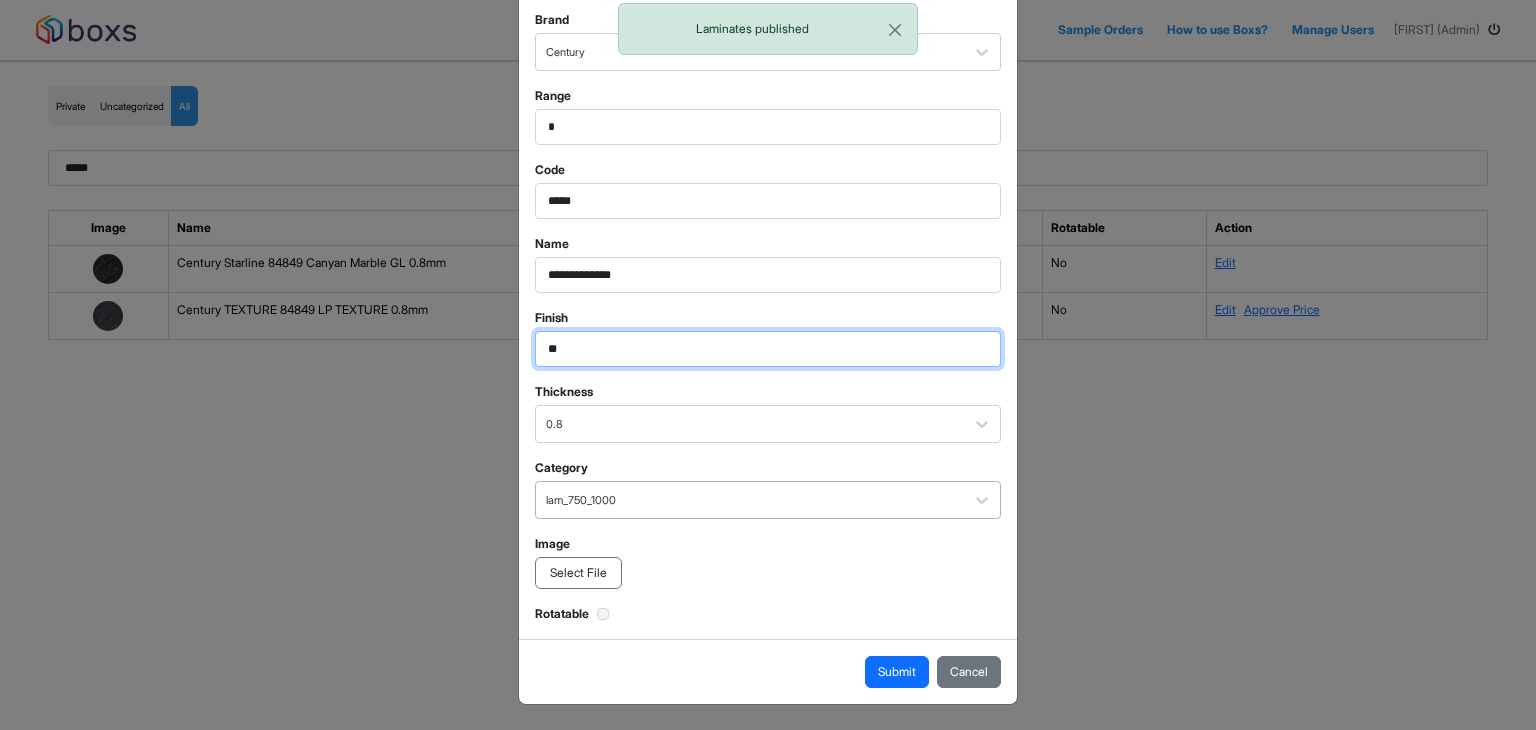 type on "**" 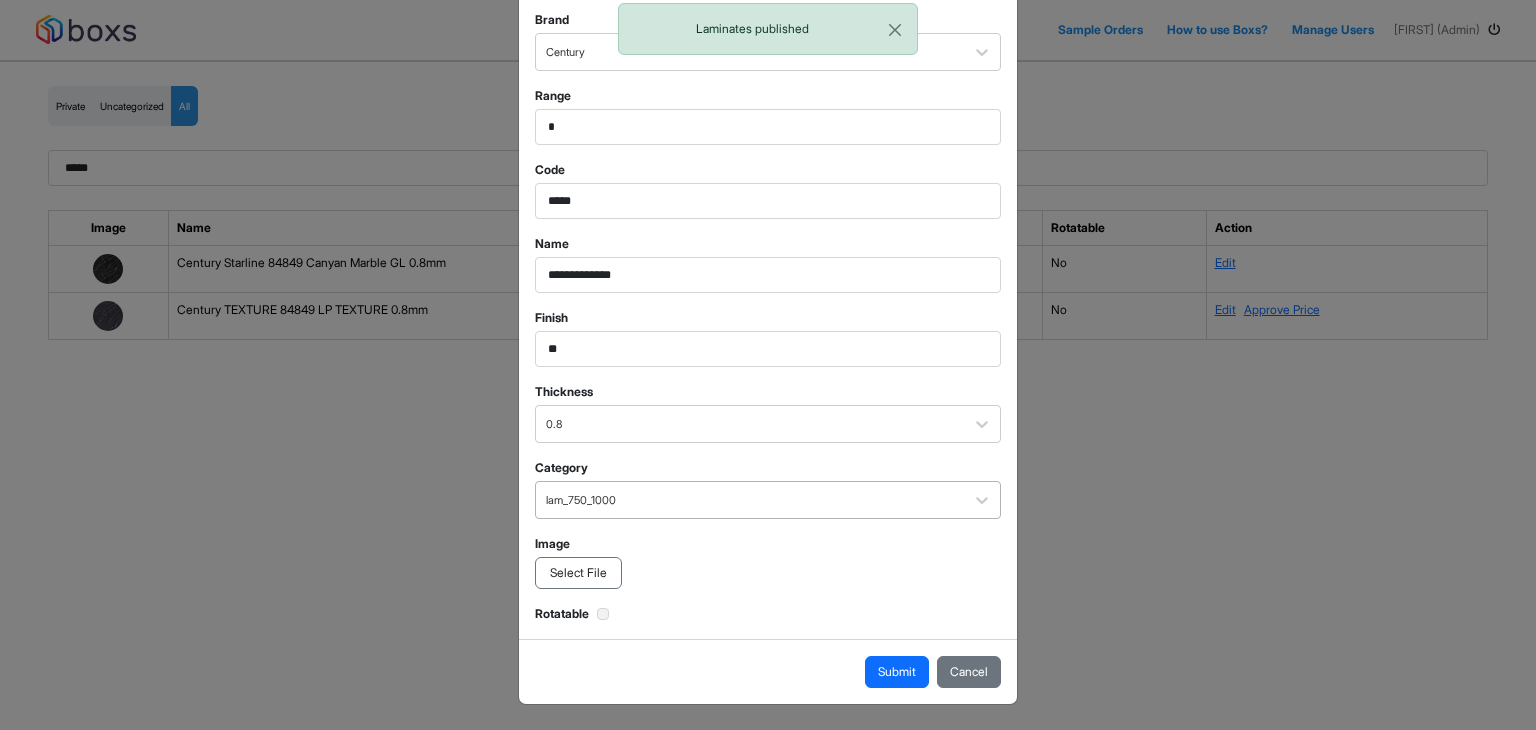 scroll, scrollTop: 50, scrollLeft: 0, axis: vertical 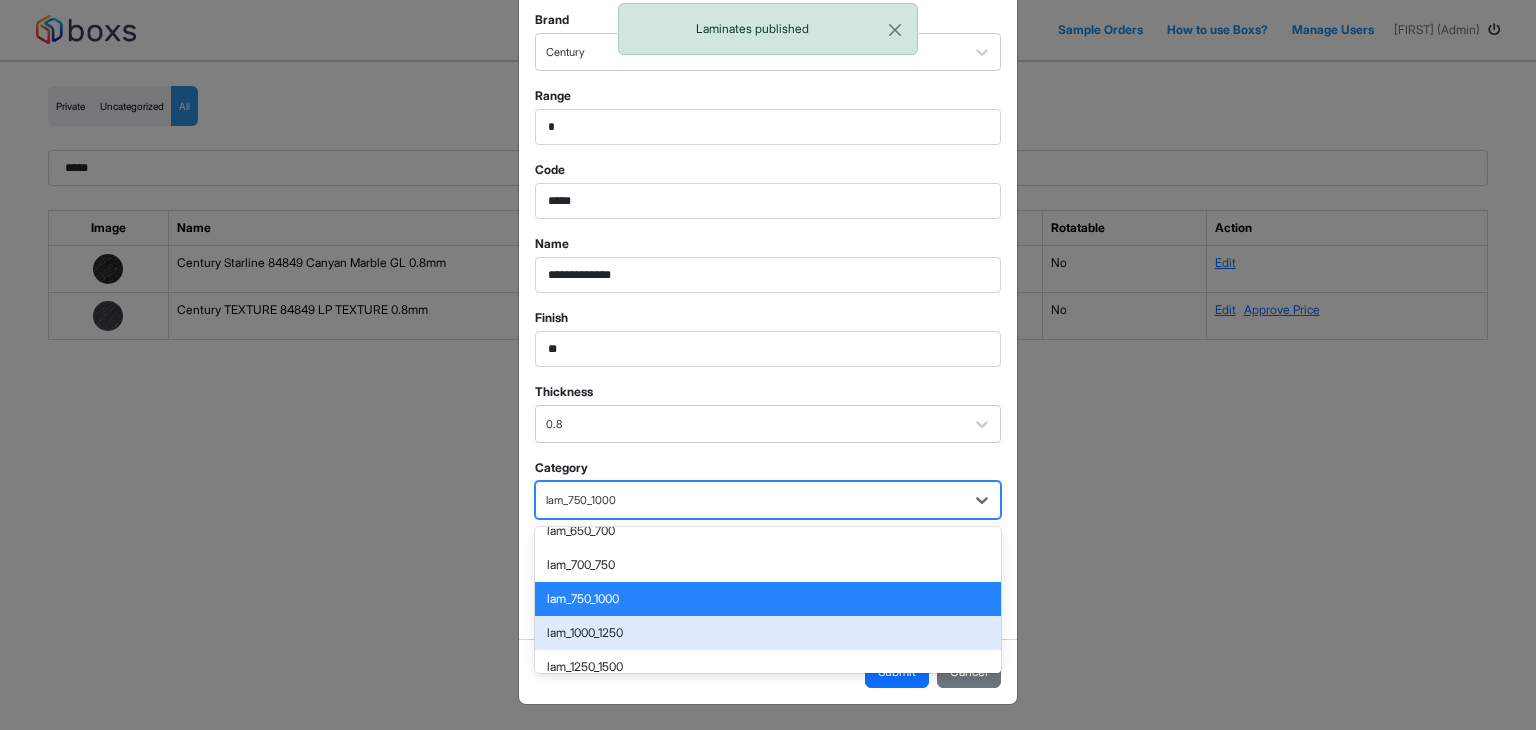 click on "lam_1000_1250" at bounding box center (768, 633) 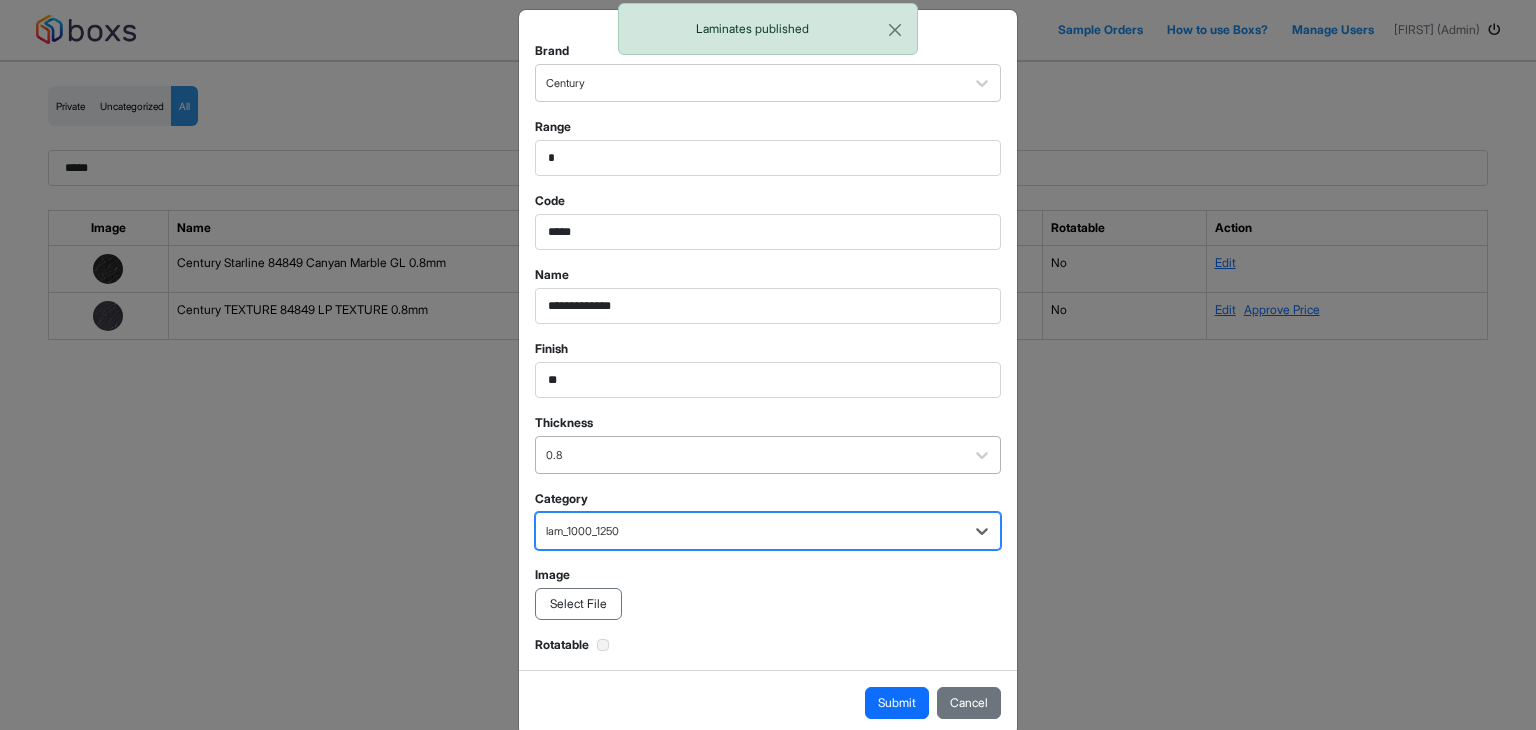 scroll, scrollTop: 50, scrollLeft: 0, axis: vertical 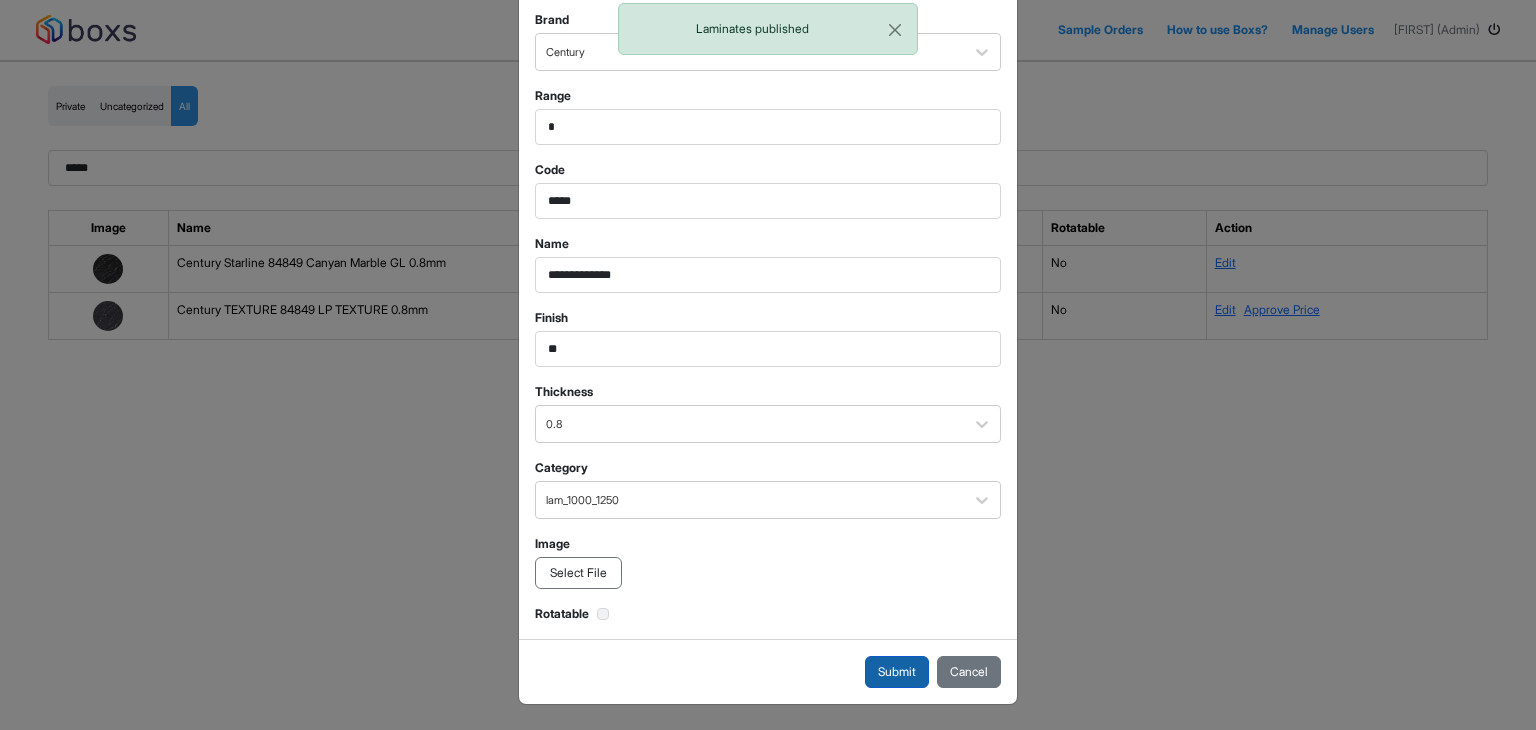 click on "Submit" at bounding box center (897, 672) 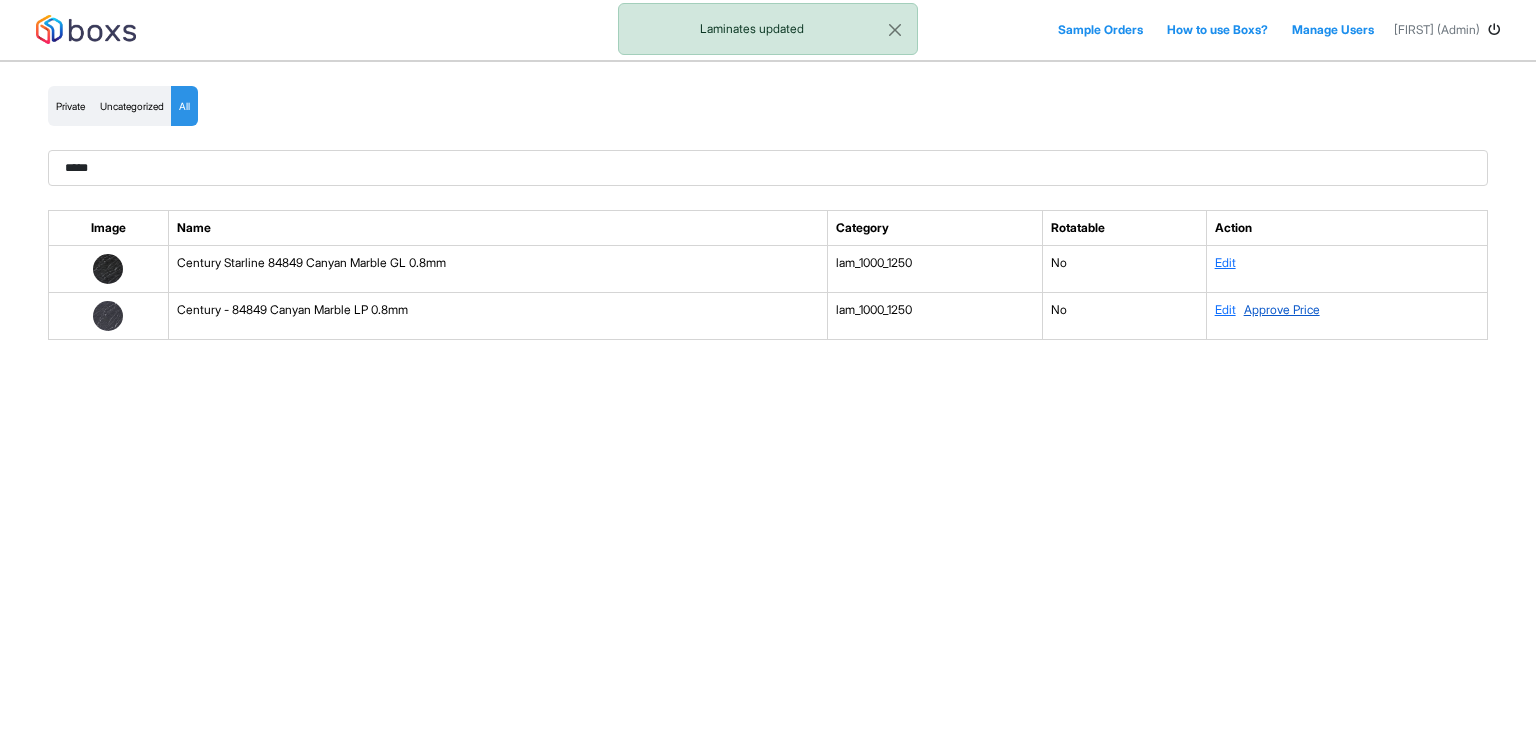 click on "Approve Price" at bounding box center (1282, 309) 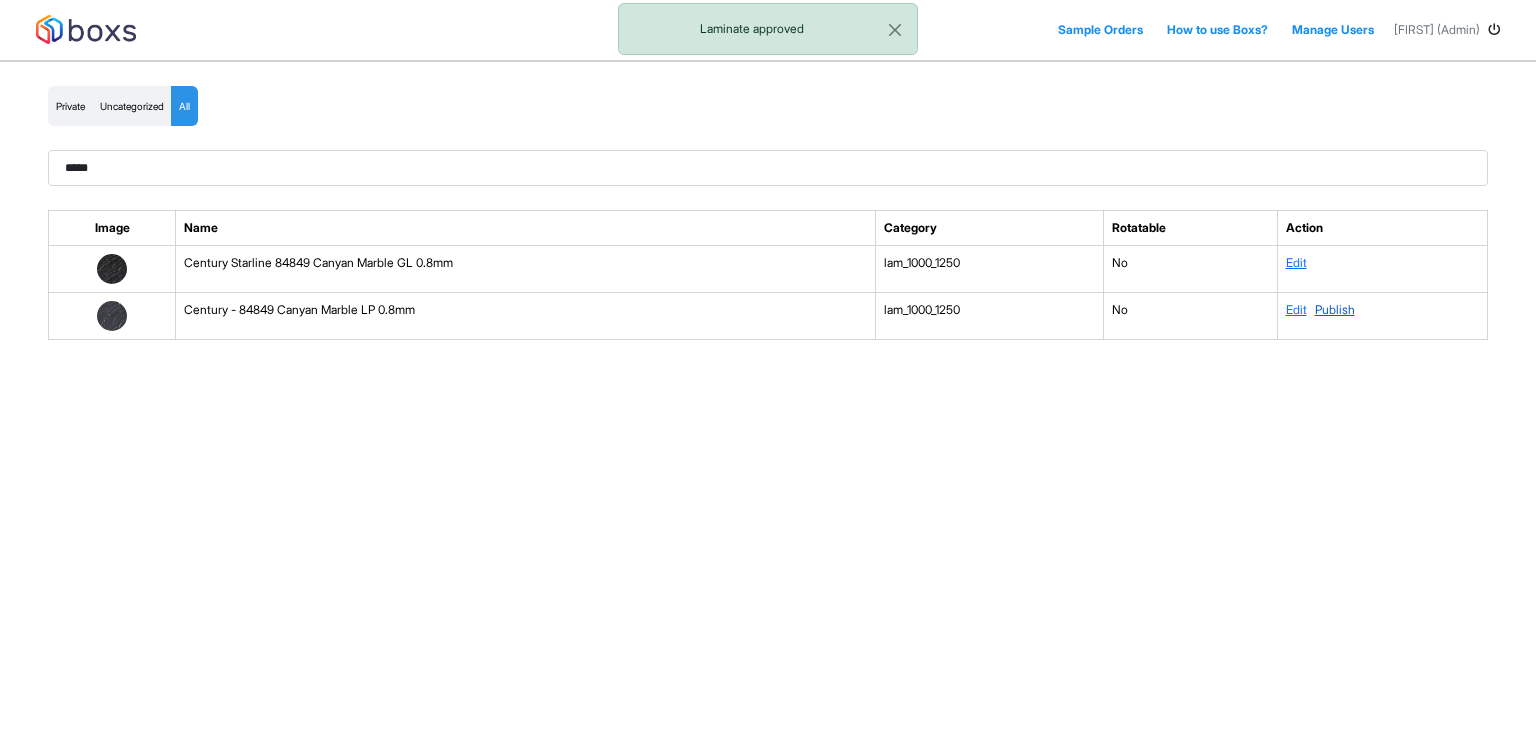 drag, startPoint x: 1341, startPoint y: 308, endPoint x: 854, endPoint y: 106, distance: 527.23145 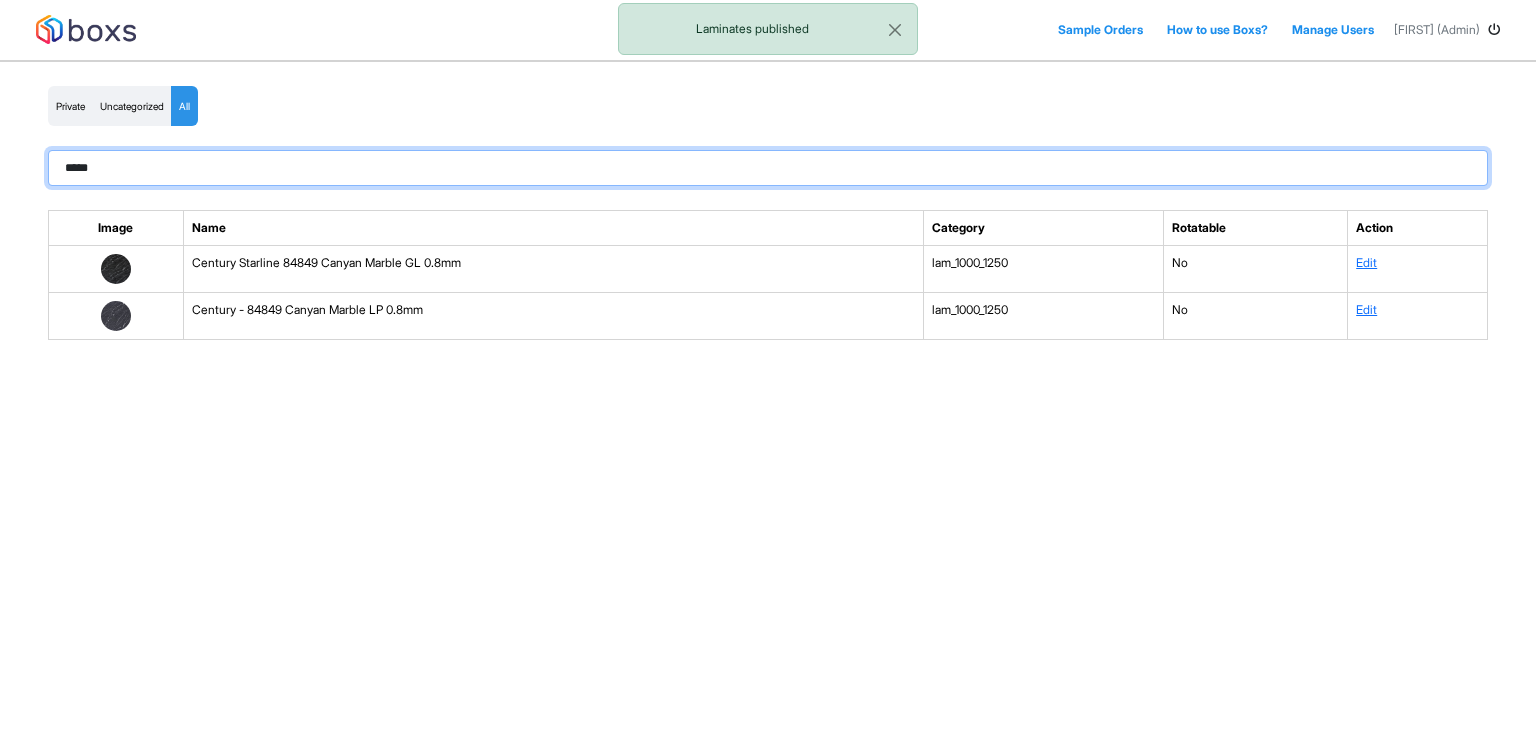 click on "*****" at bounding box center (768, 168) 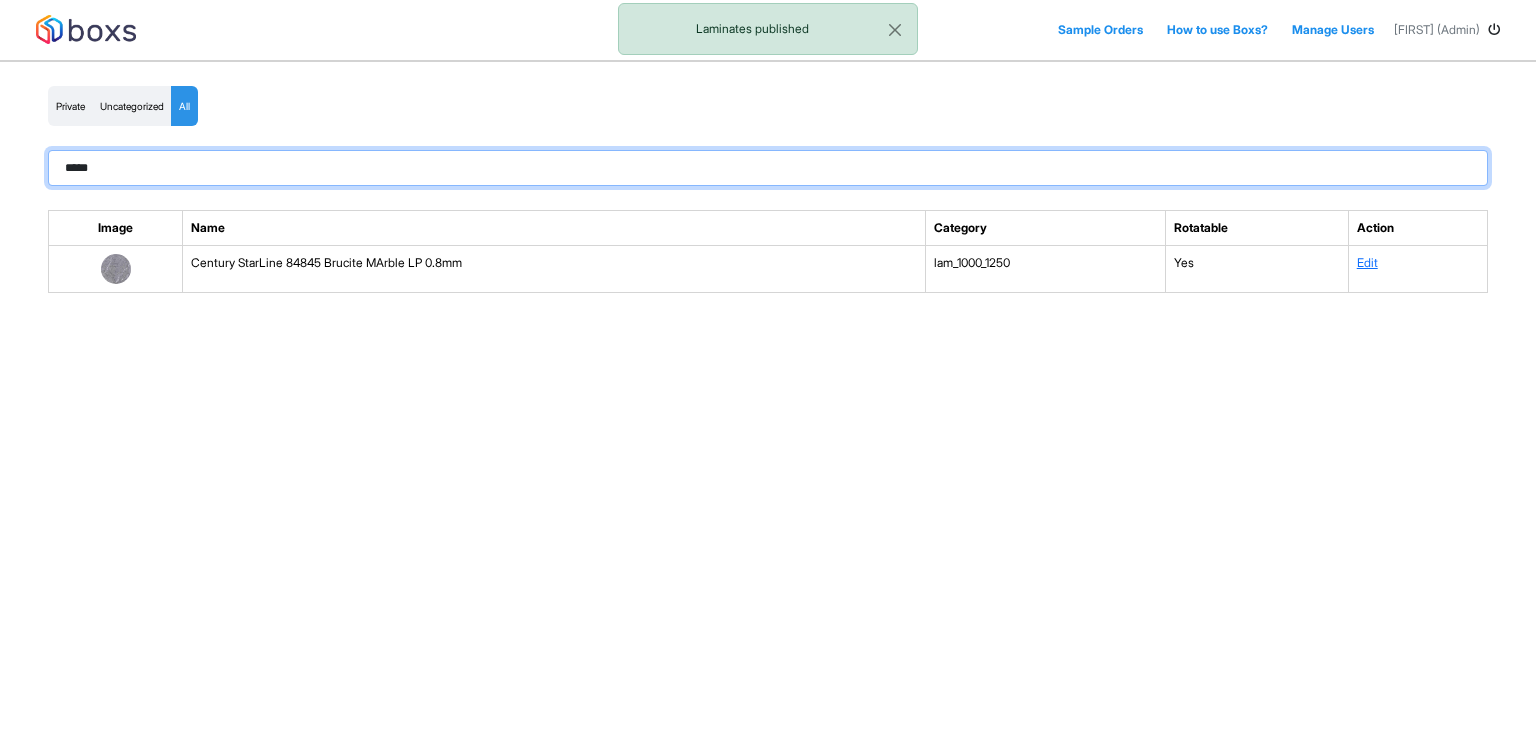 type on "*****" 